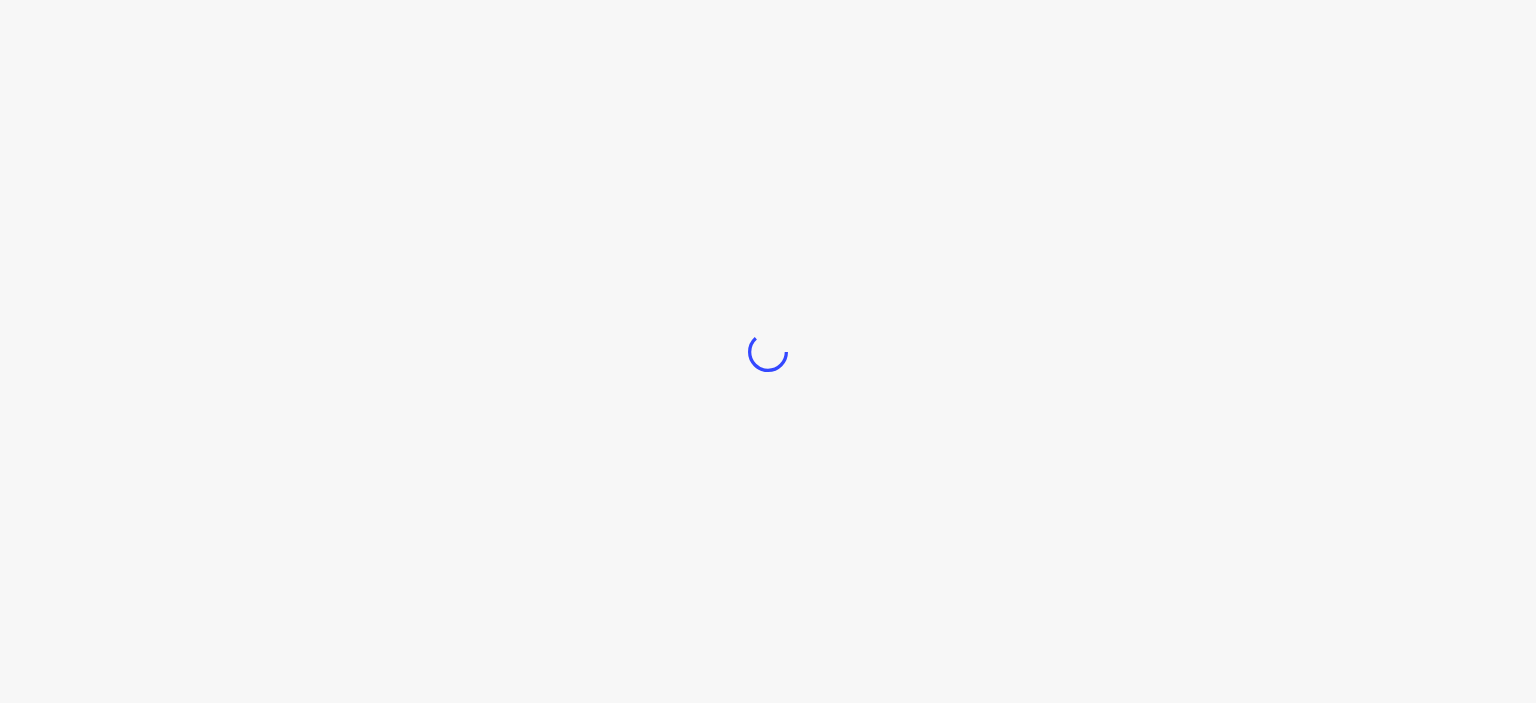 scroll, scrollTop: 0, scrollLeft: 0, axis: both 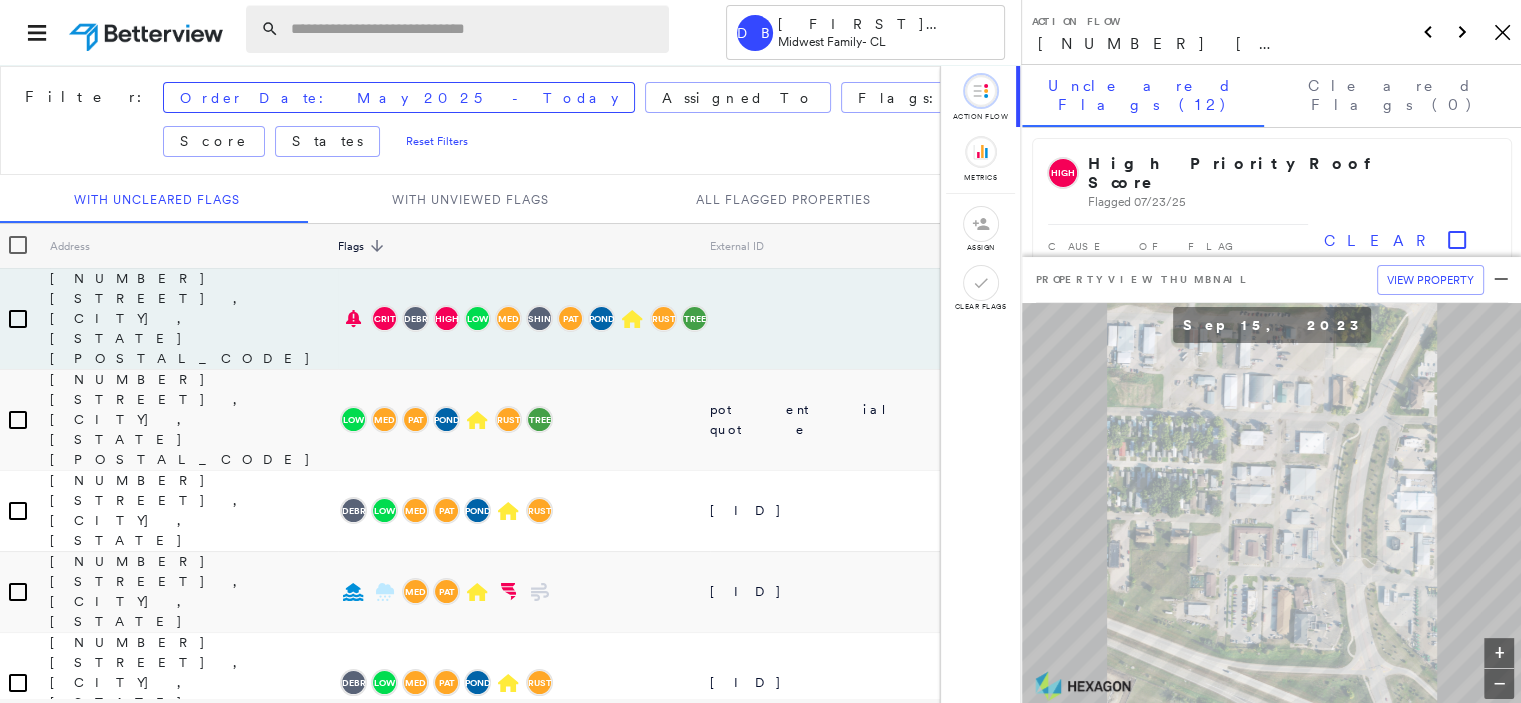 click at bounding box center (474, 29) 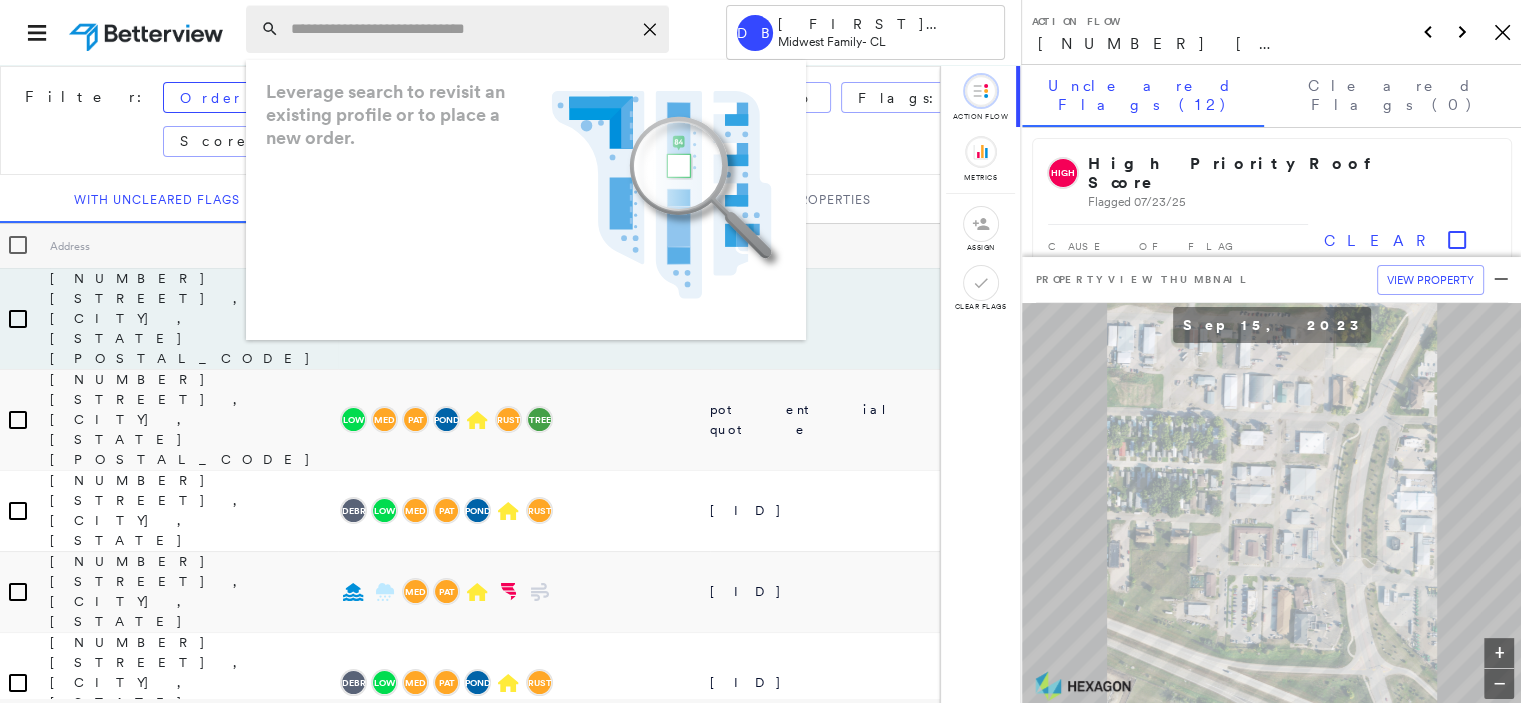 click at bounding box center (461, 29) 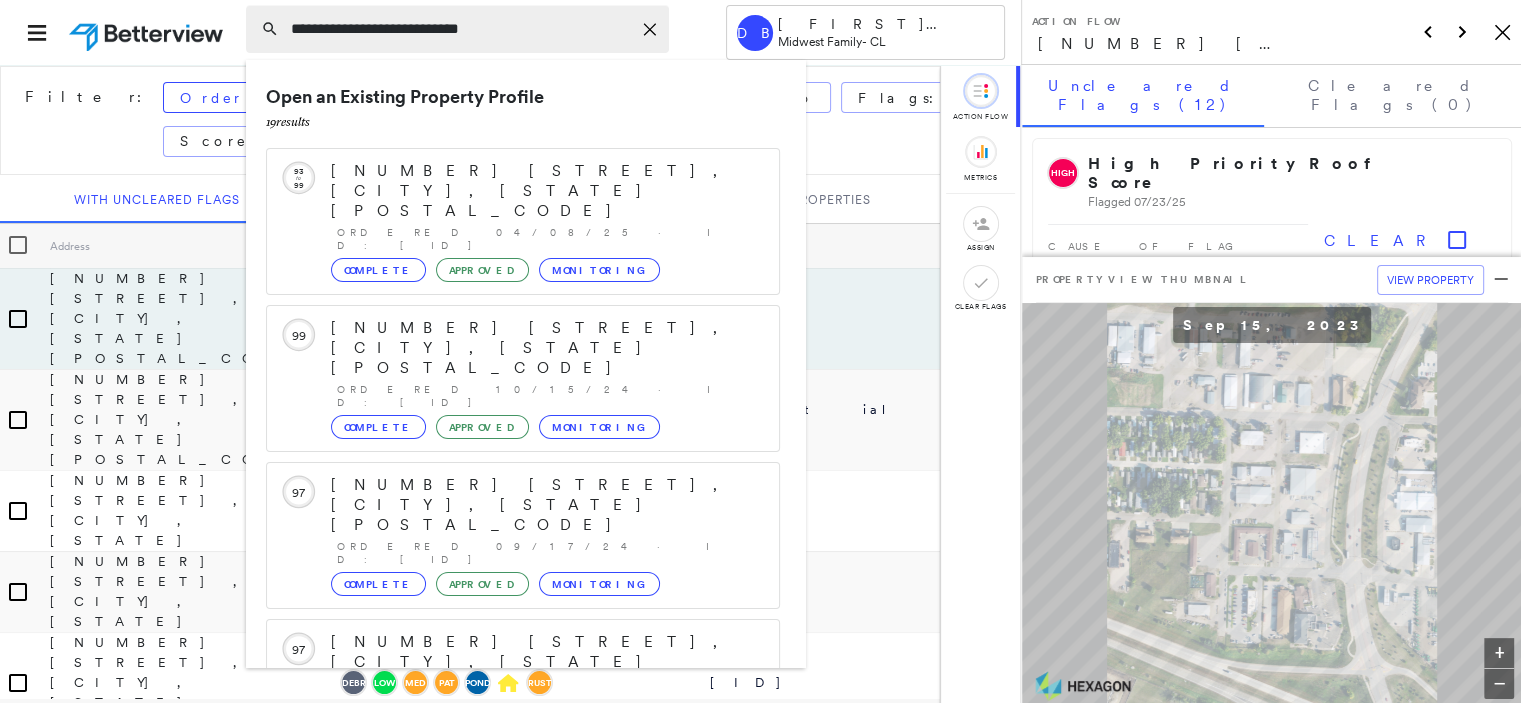type on "**********" 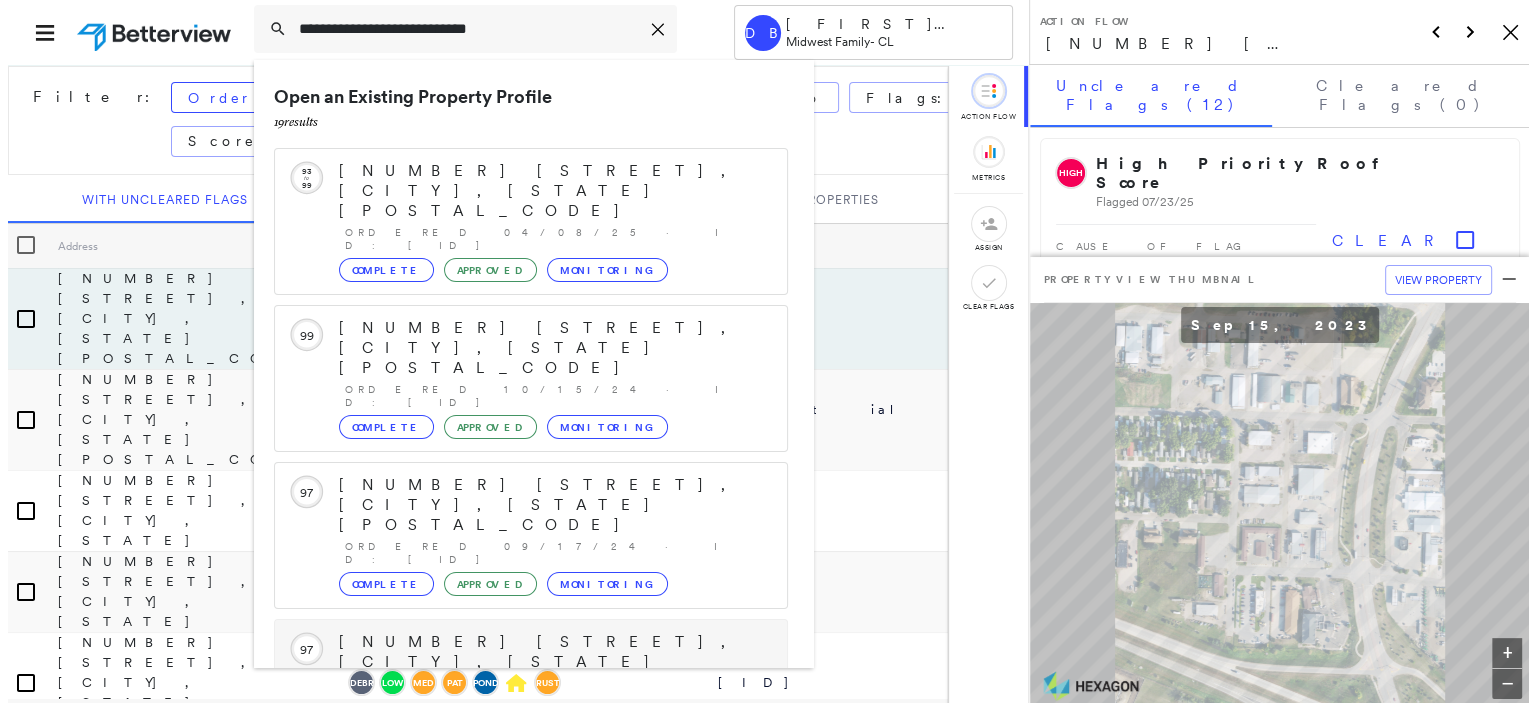 scroll, scrollTop: 208, scrollLeft: 0, axis: vertical 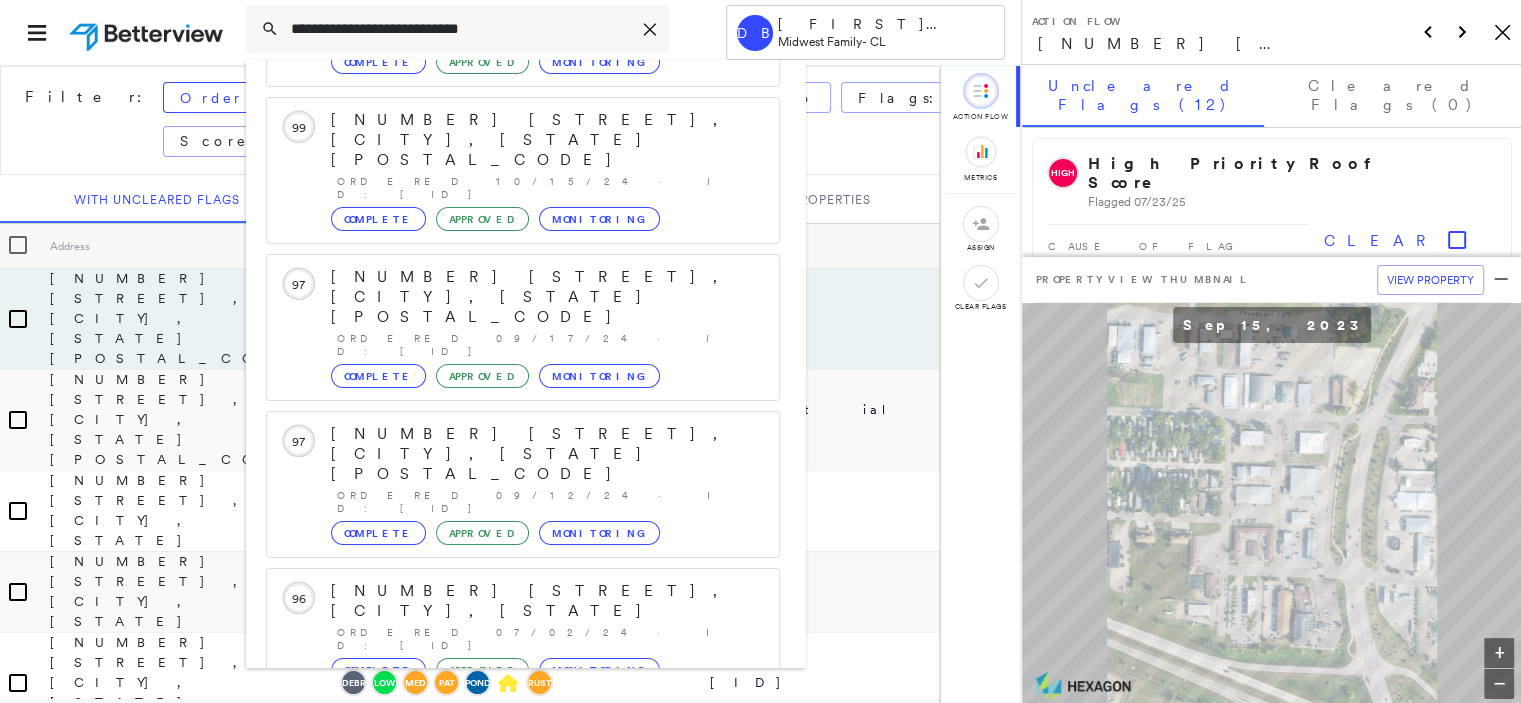 click on "[NUMBER] [STREET], [CITY], [STATE]" at bounding box center [501, 876] 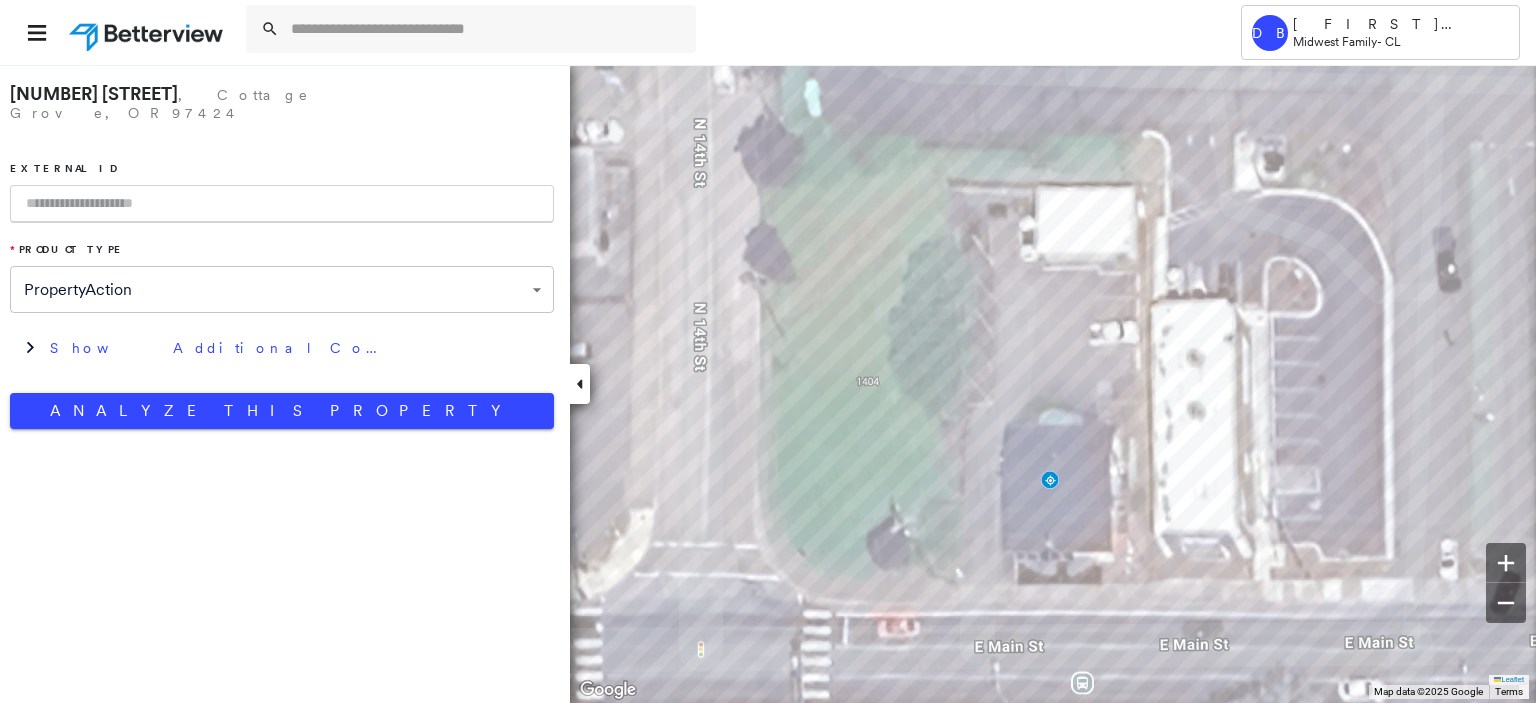 click at bounding box center (282, 204) 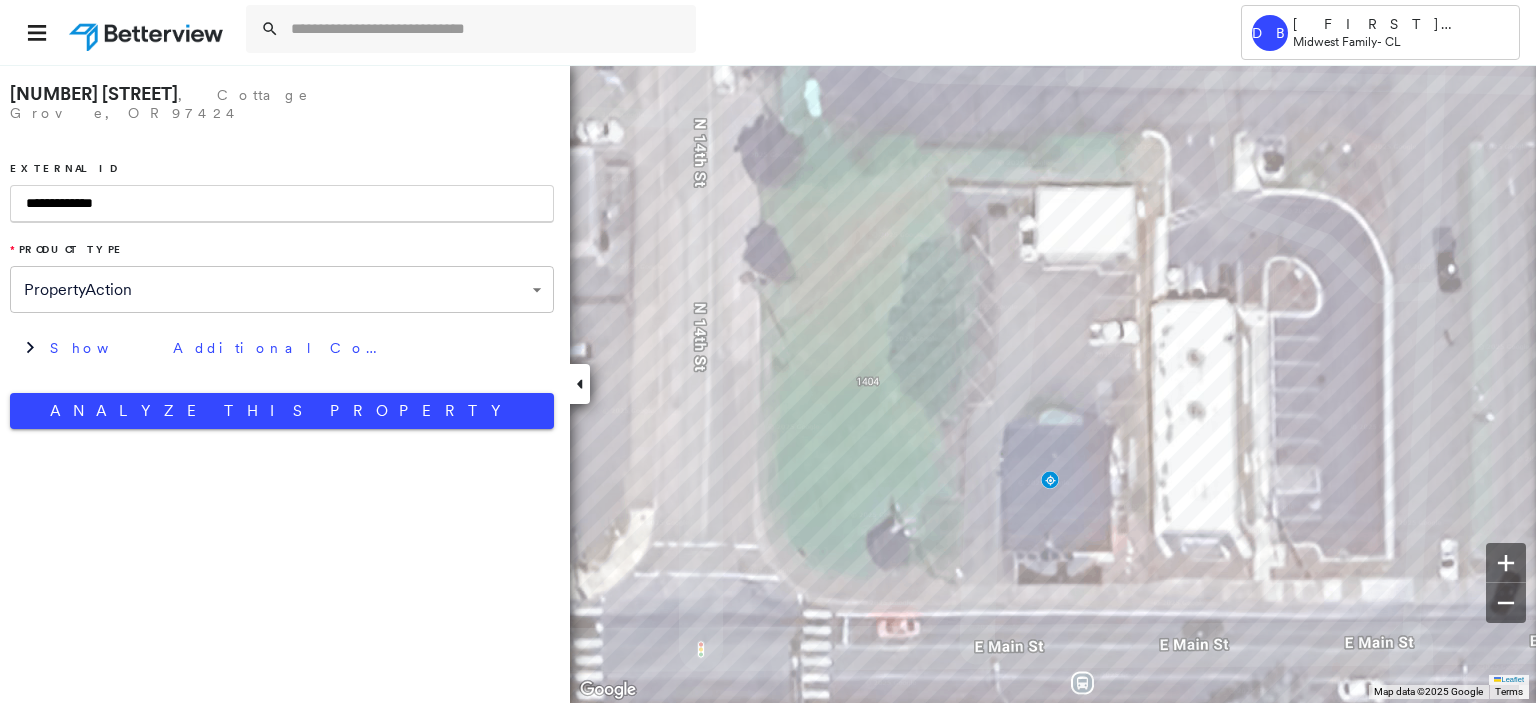 type on "**********" 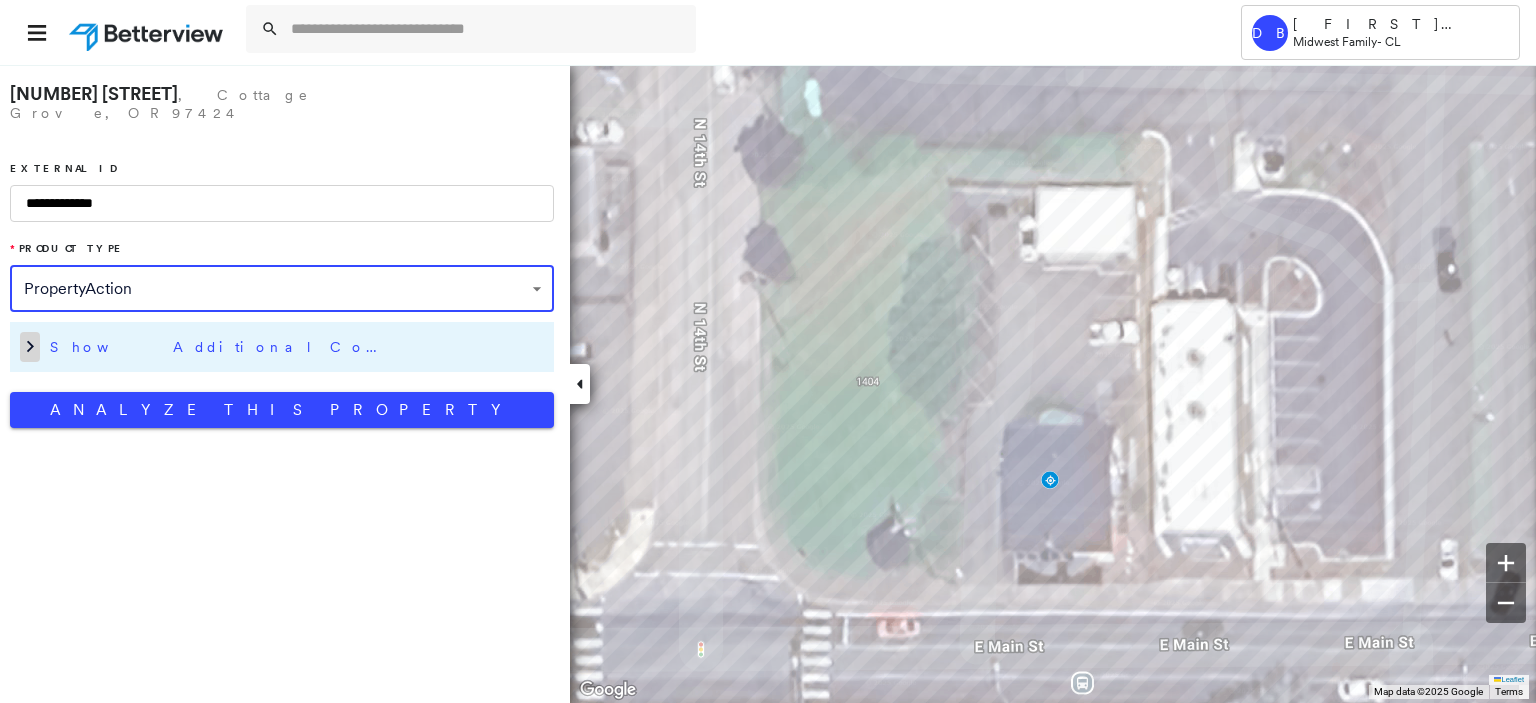 click 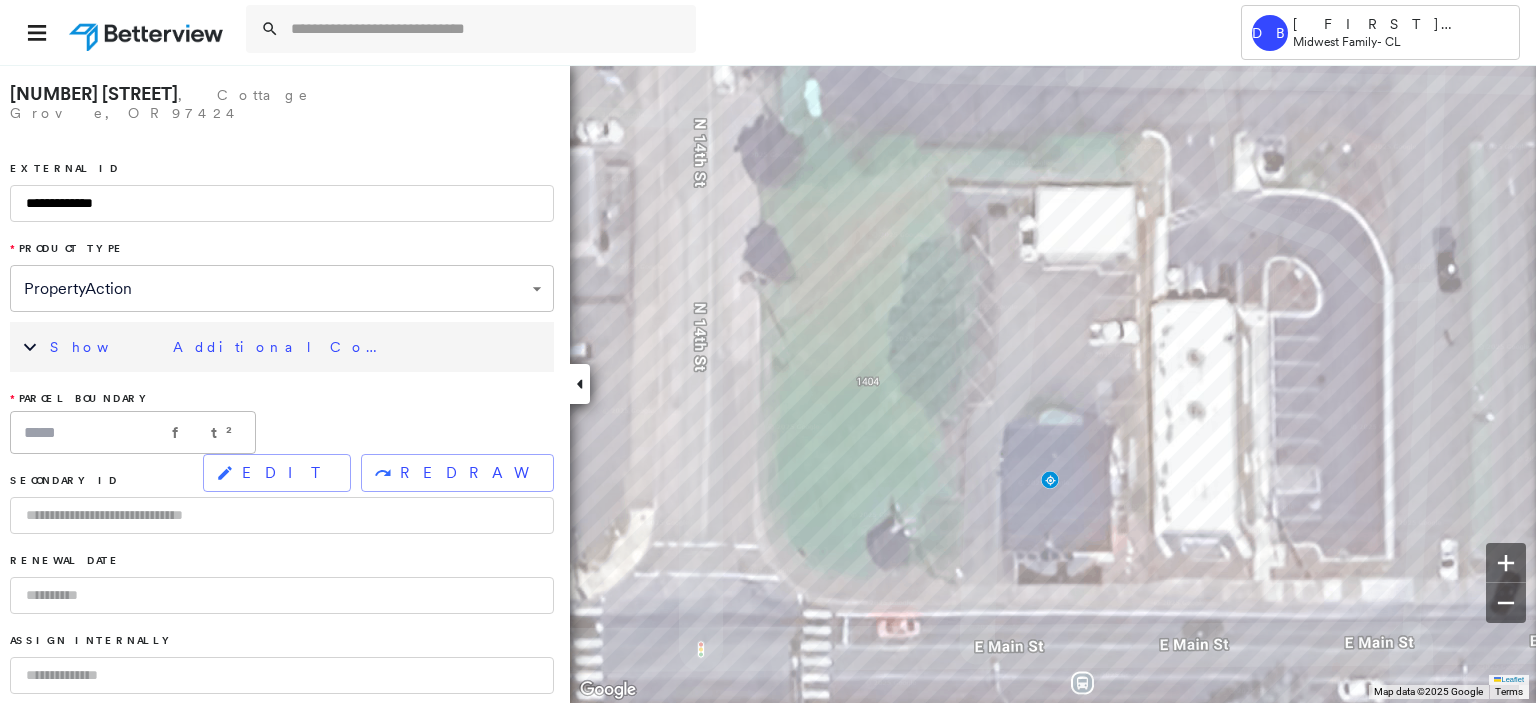 scroll, scrollTop: 300, scrollLeft: 0, axis: vertical 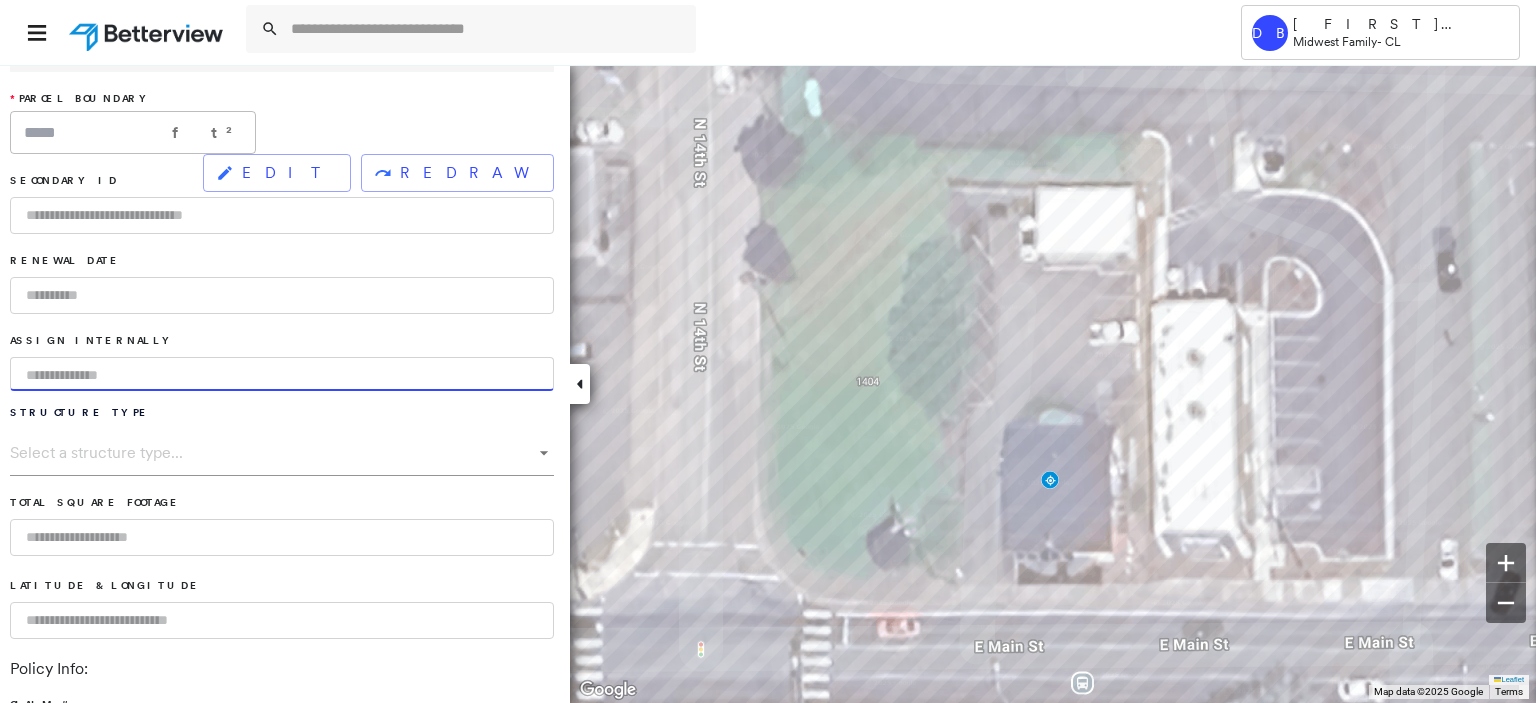 click at bounding box center (282, 374) 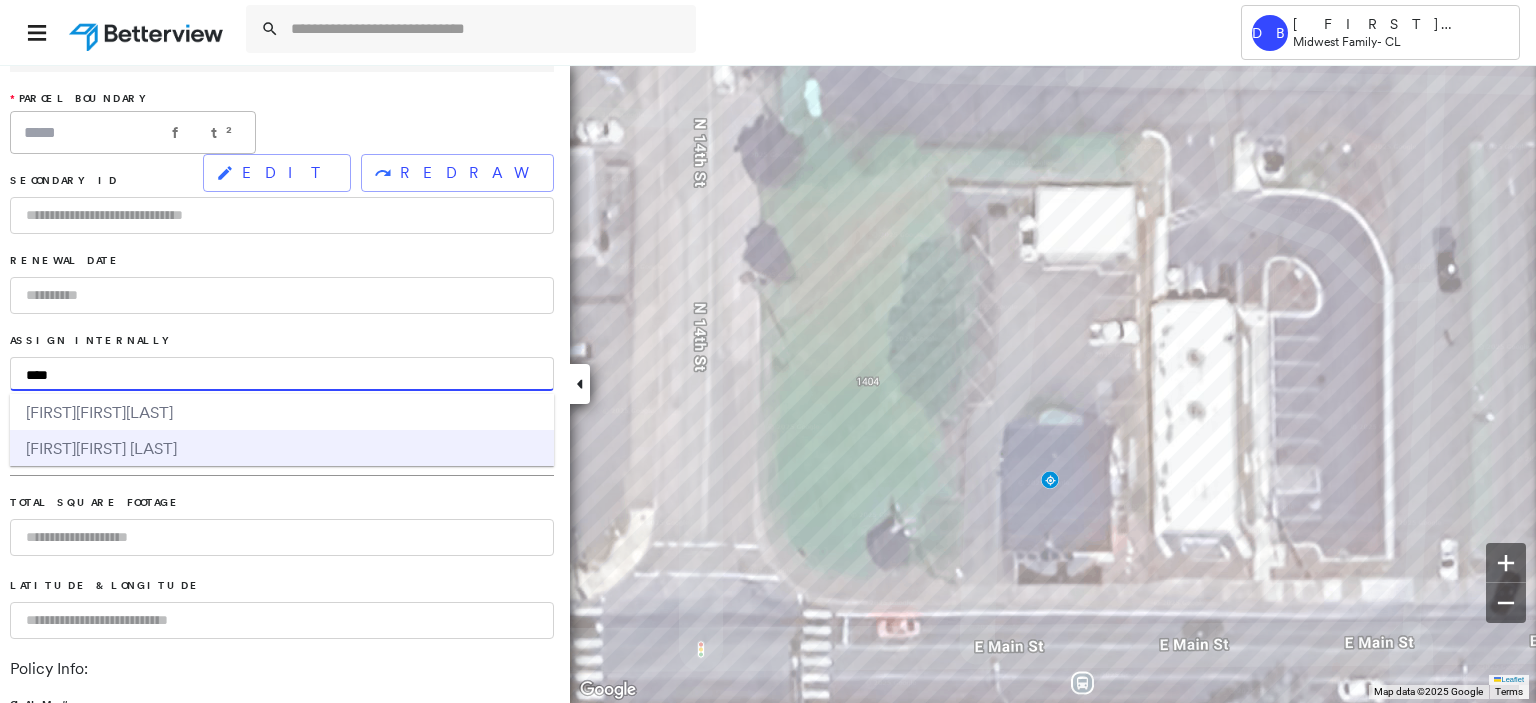 type on "****" 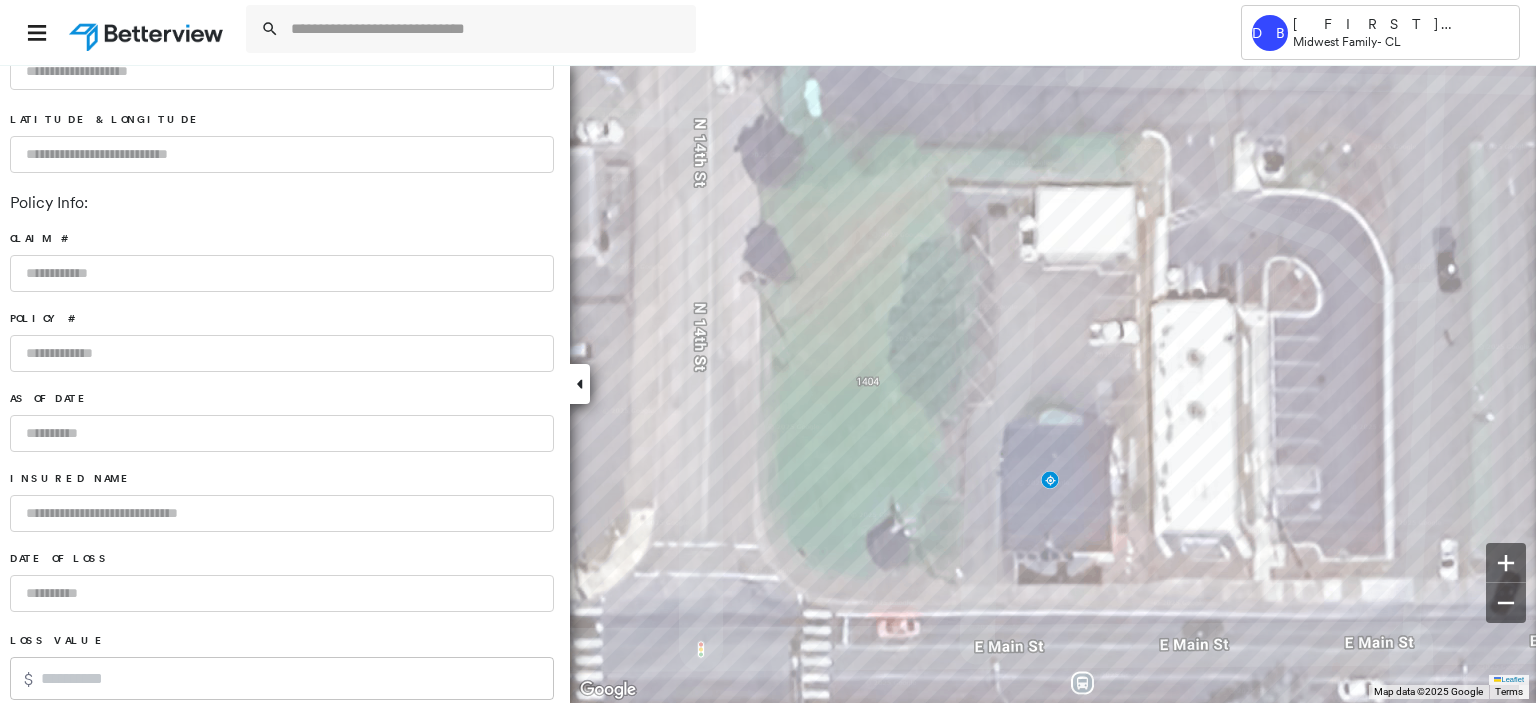 scroll, scrollTop: 1367, scrollLeft: 0, axis: vertical 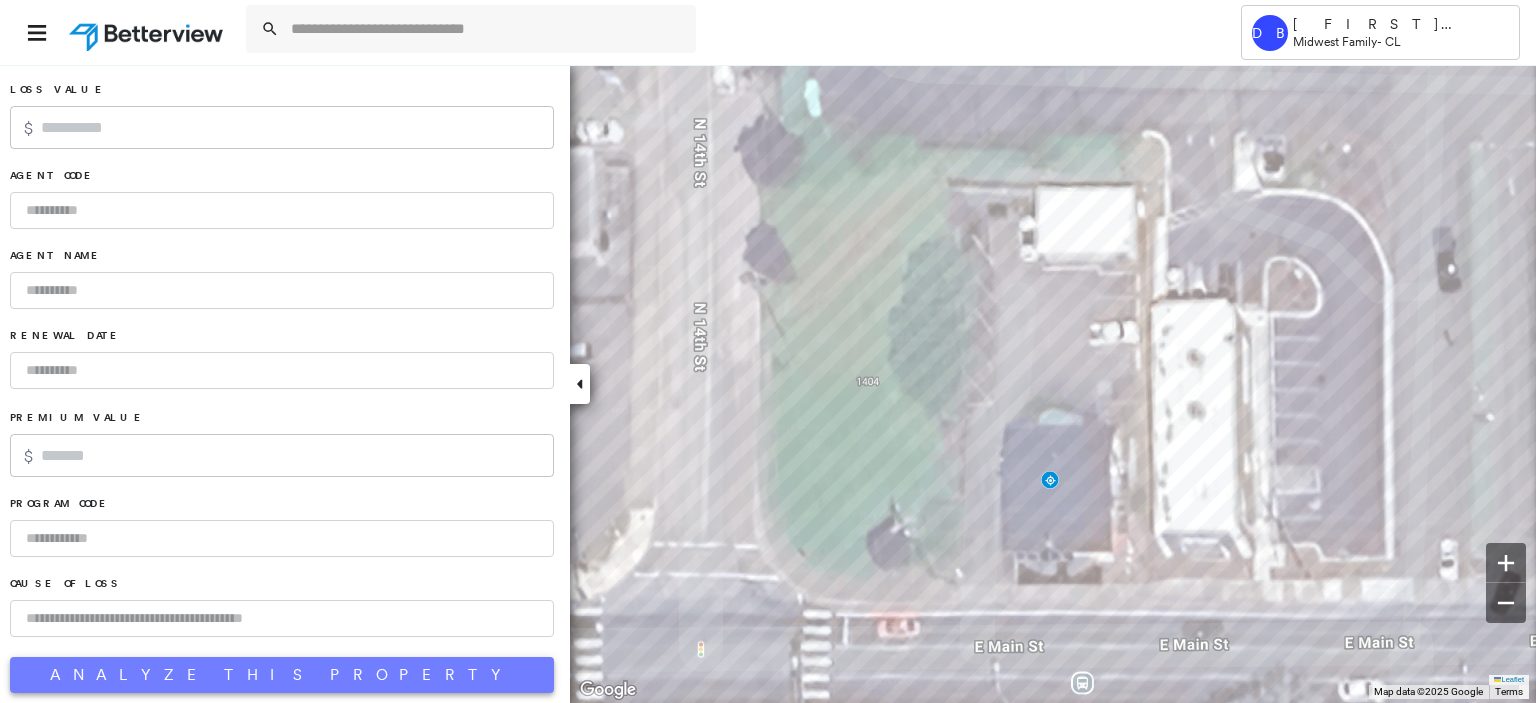click on "Analyze This Property" at bounding box center [282, 675] 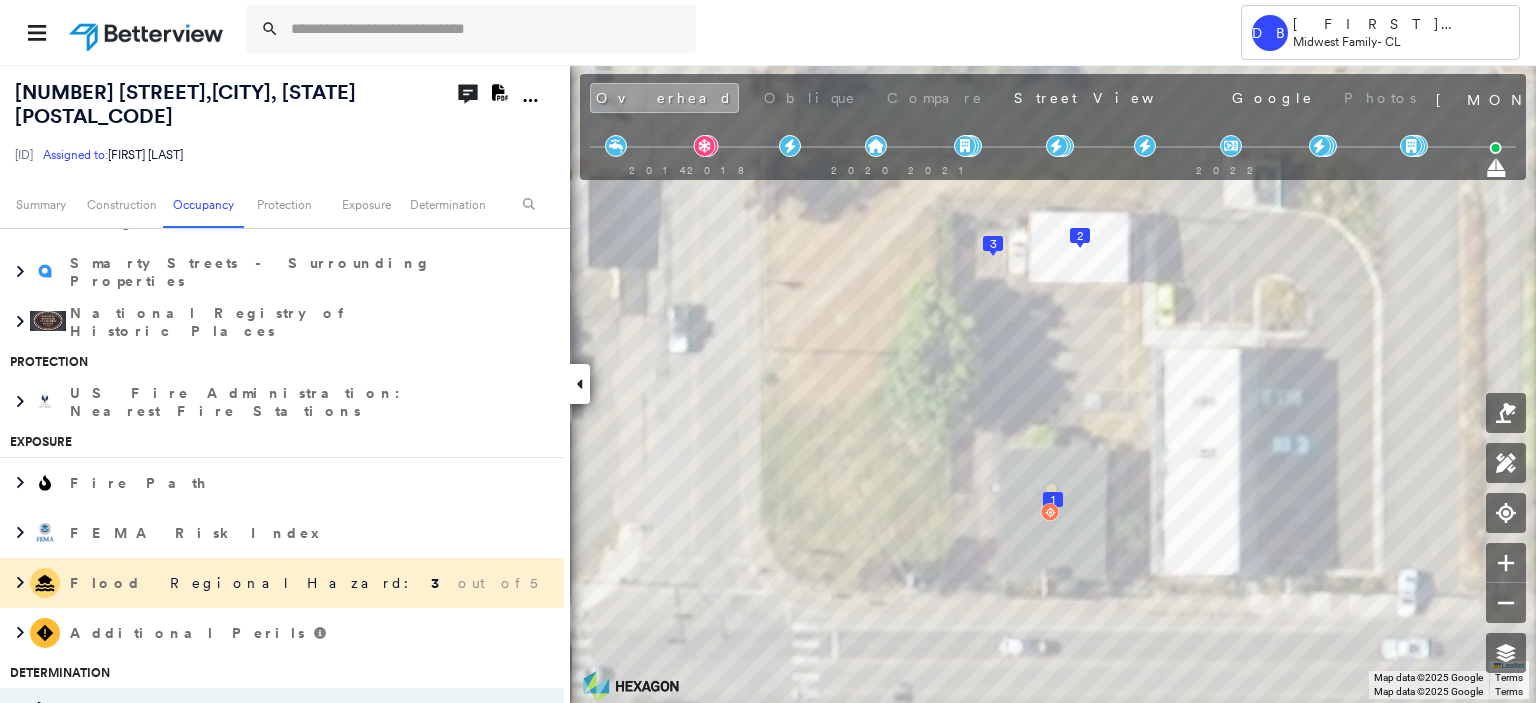 scroll, scrollTop: 900, scrollLeft: 0, axis: vertical 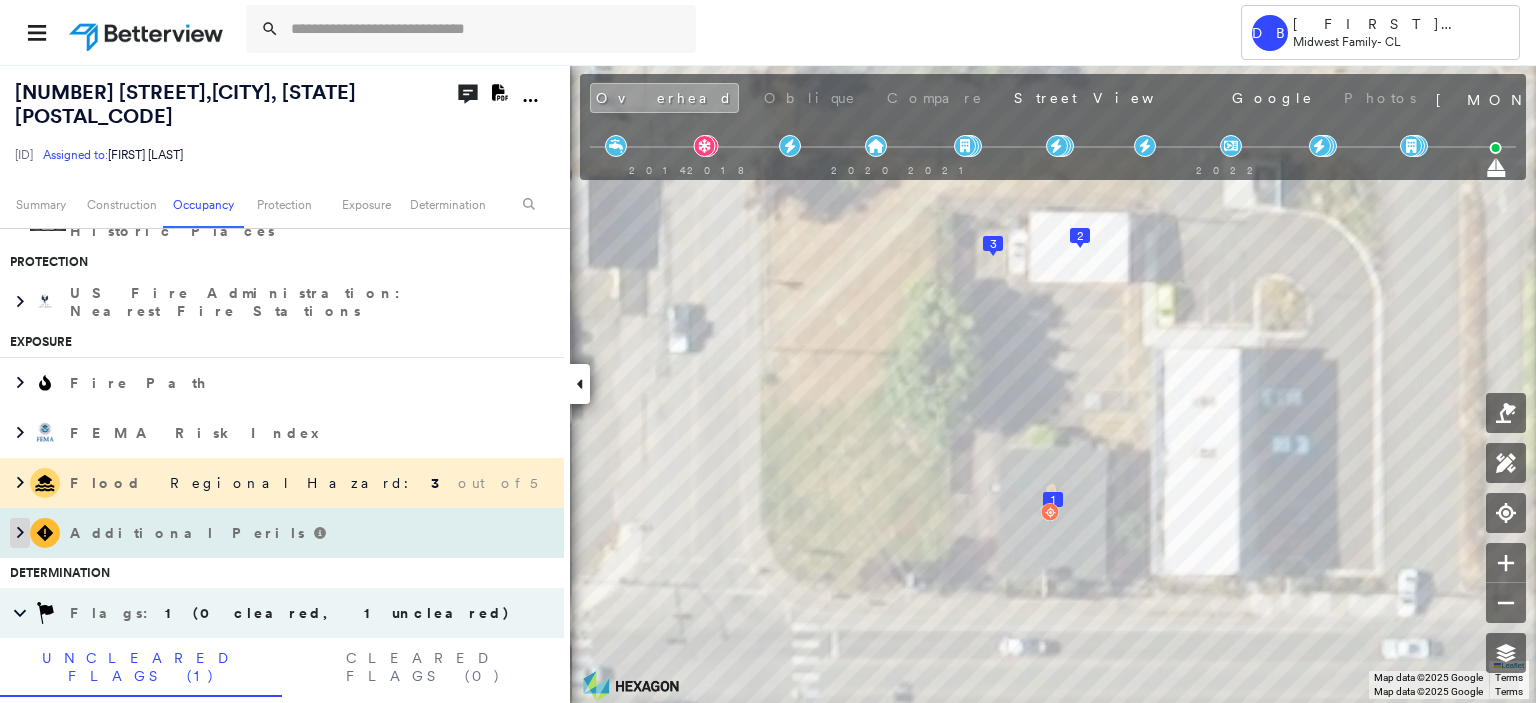 click 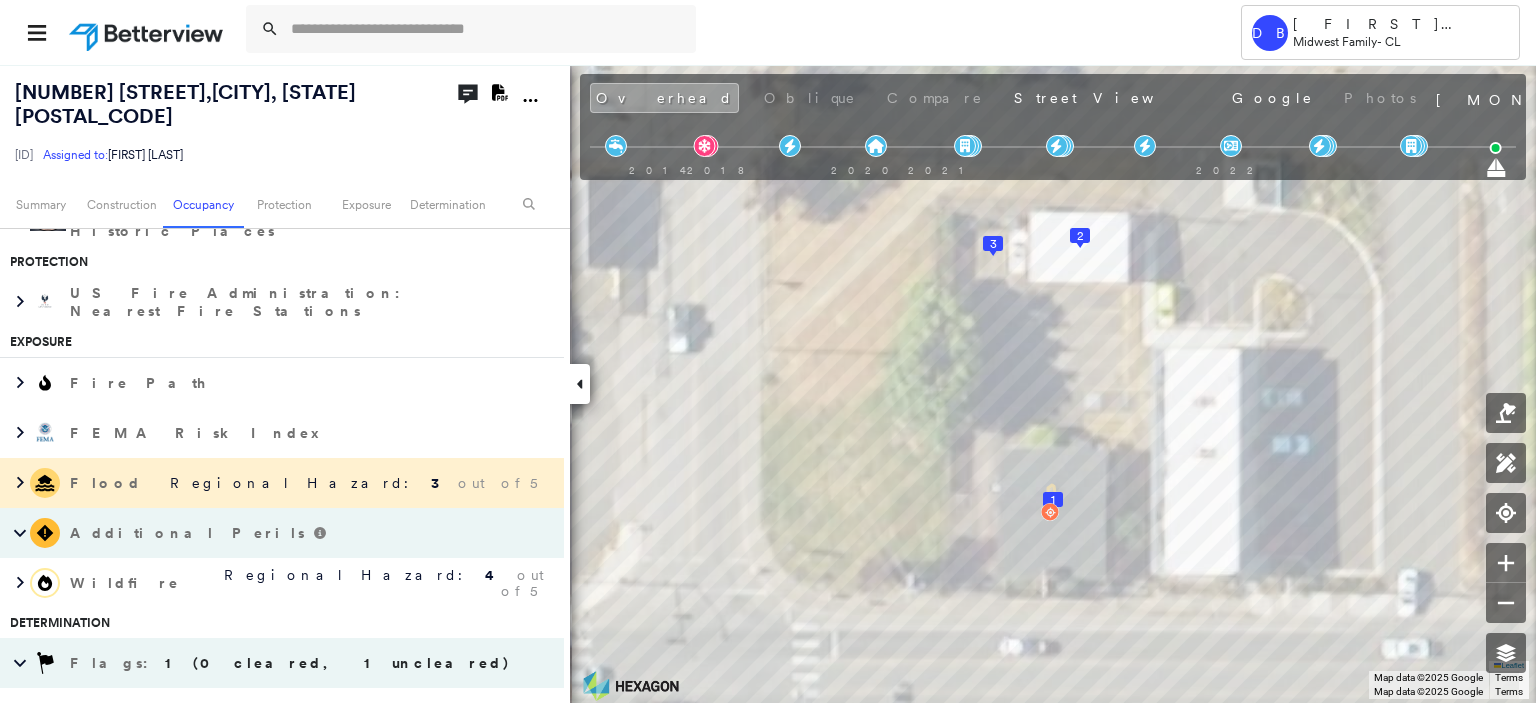 drag, startPoint x: 17, startPoint y: 551, endPoint x: 40, endPoint y: 522, distance: 37.01351 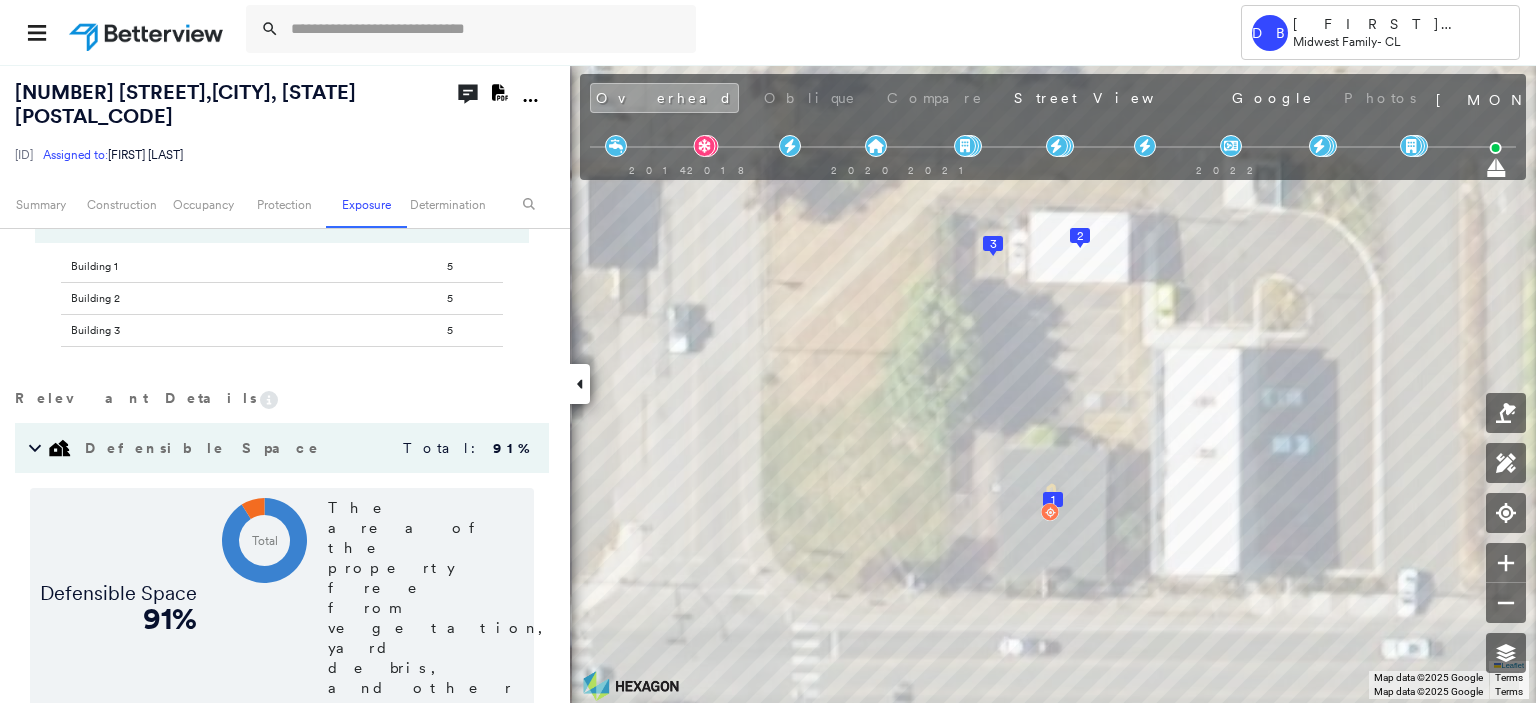 scroll, scrollTop: 1600, scrollLeft: 0, axis: vertical 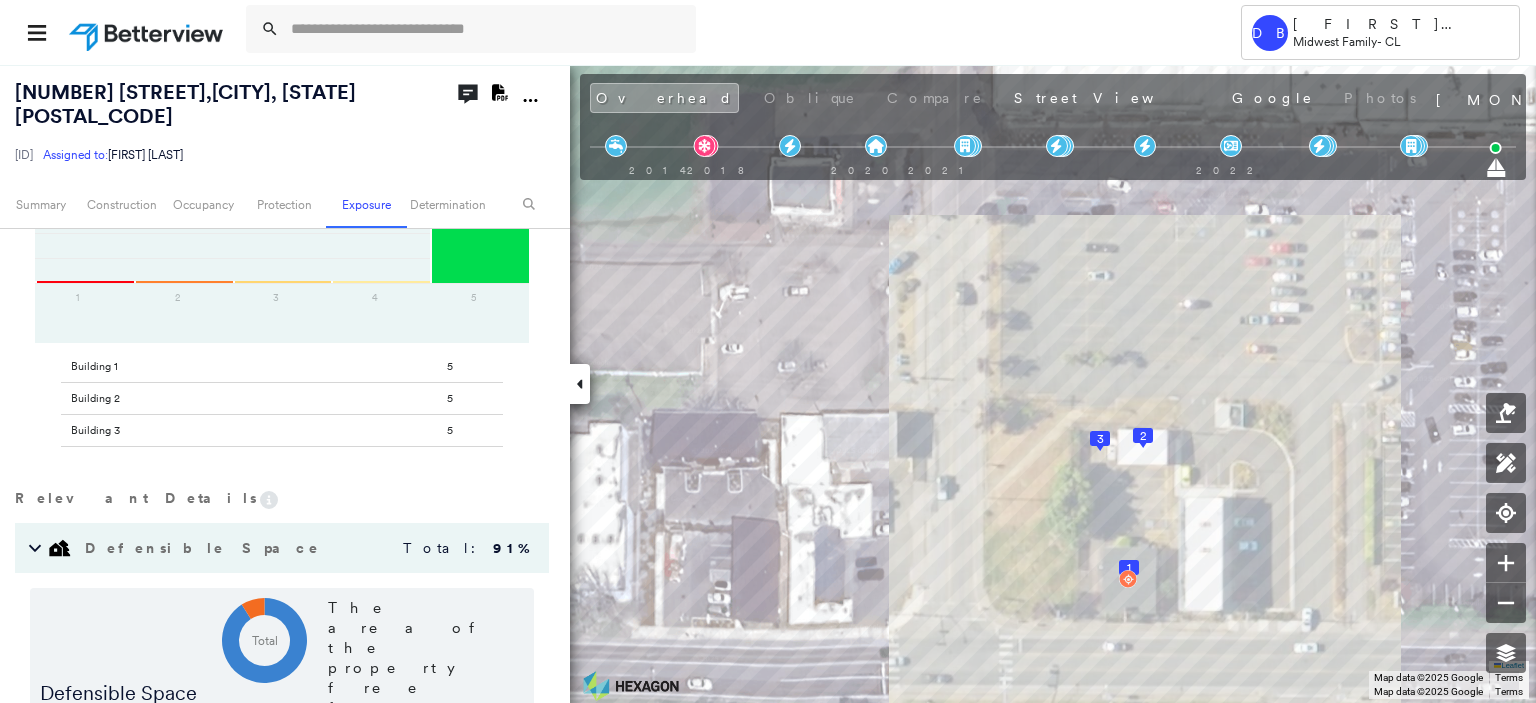 click on "Open Comments" 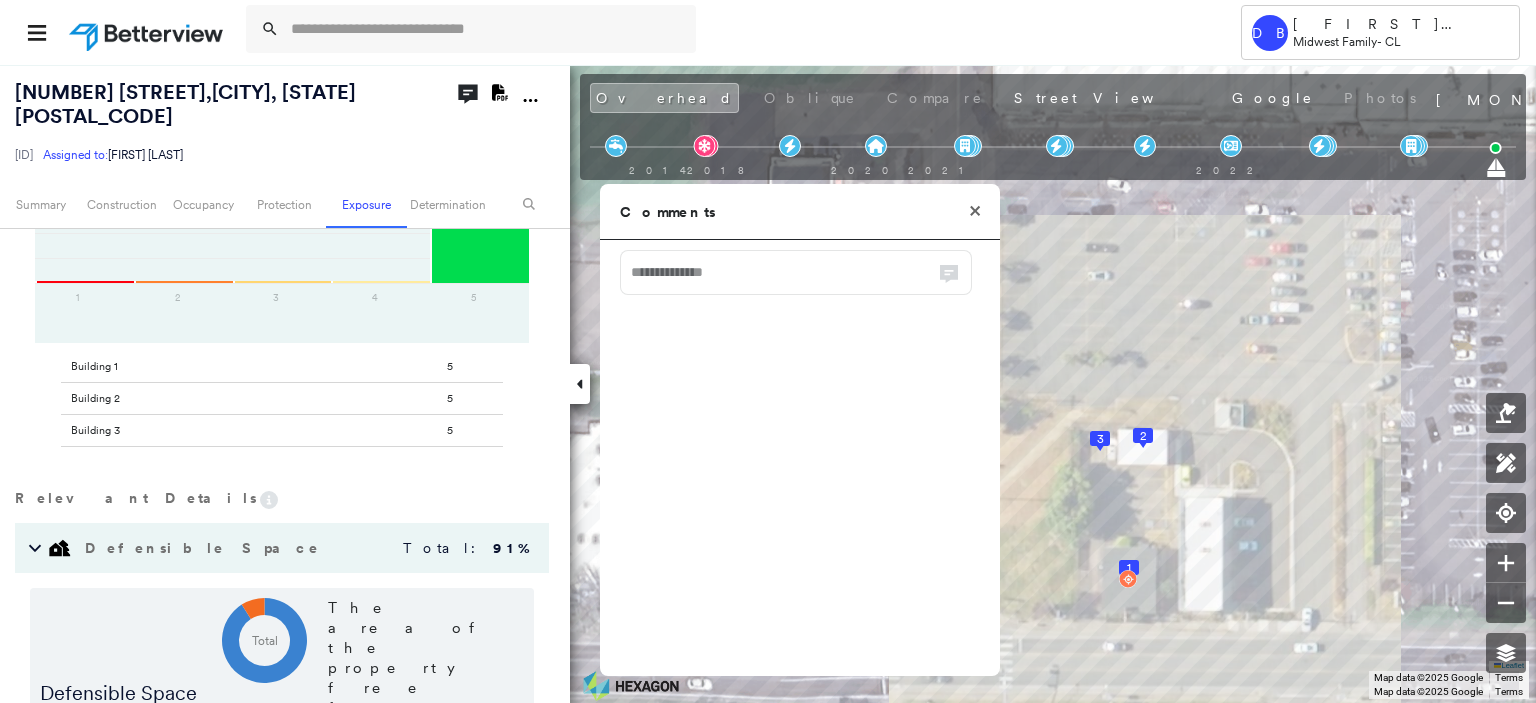 click 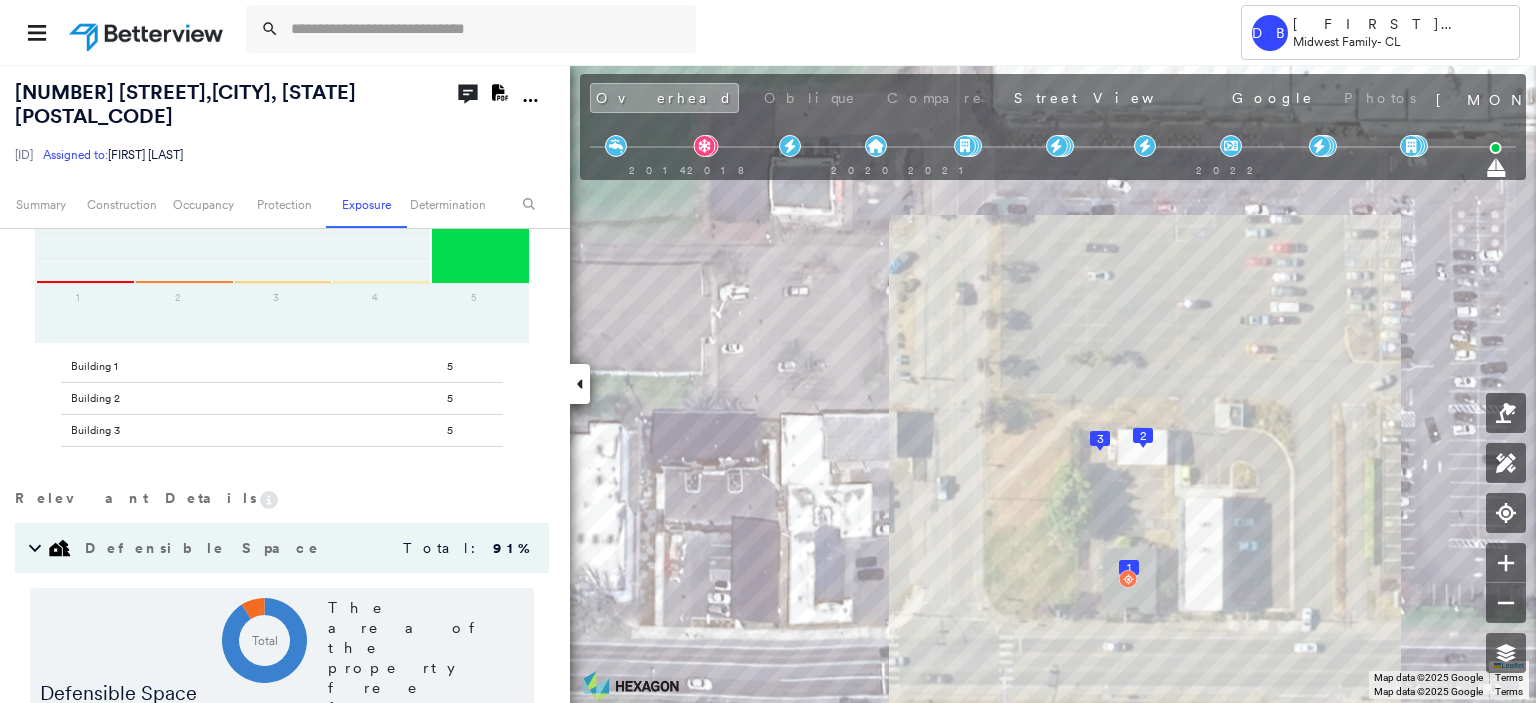 click 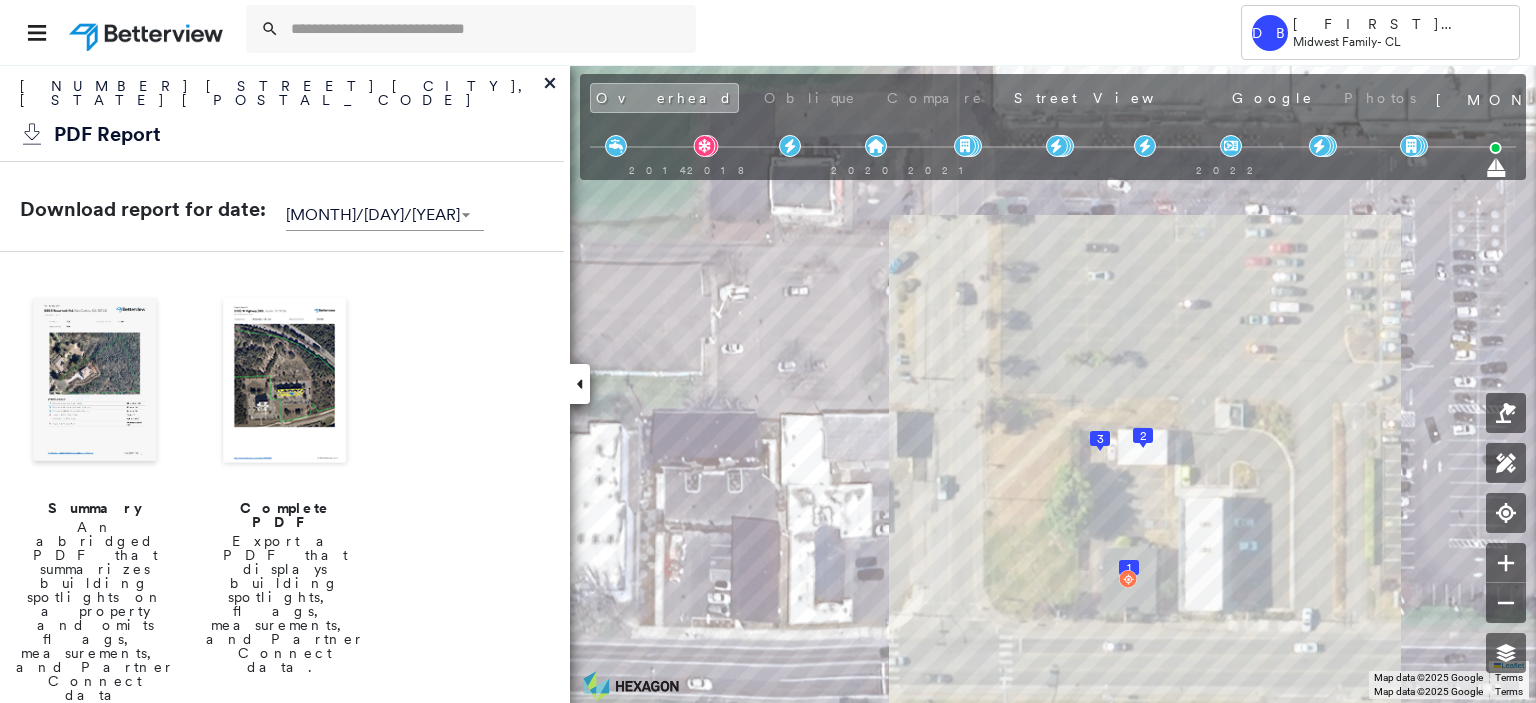 click at bounding box center (285, 382) 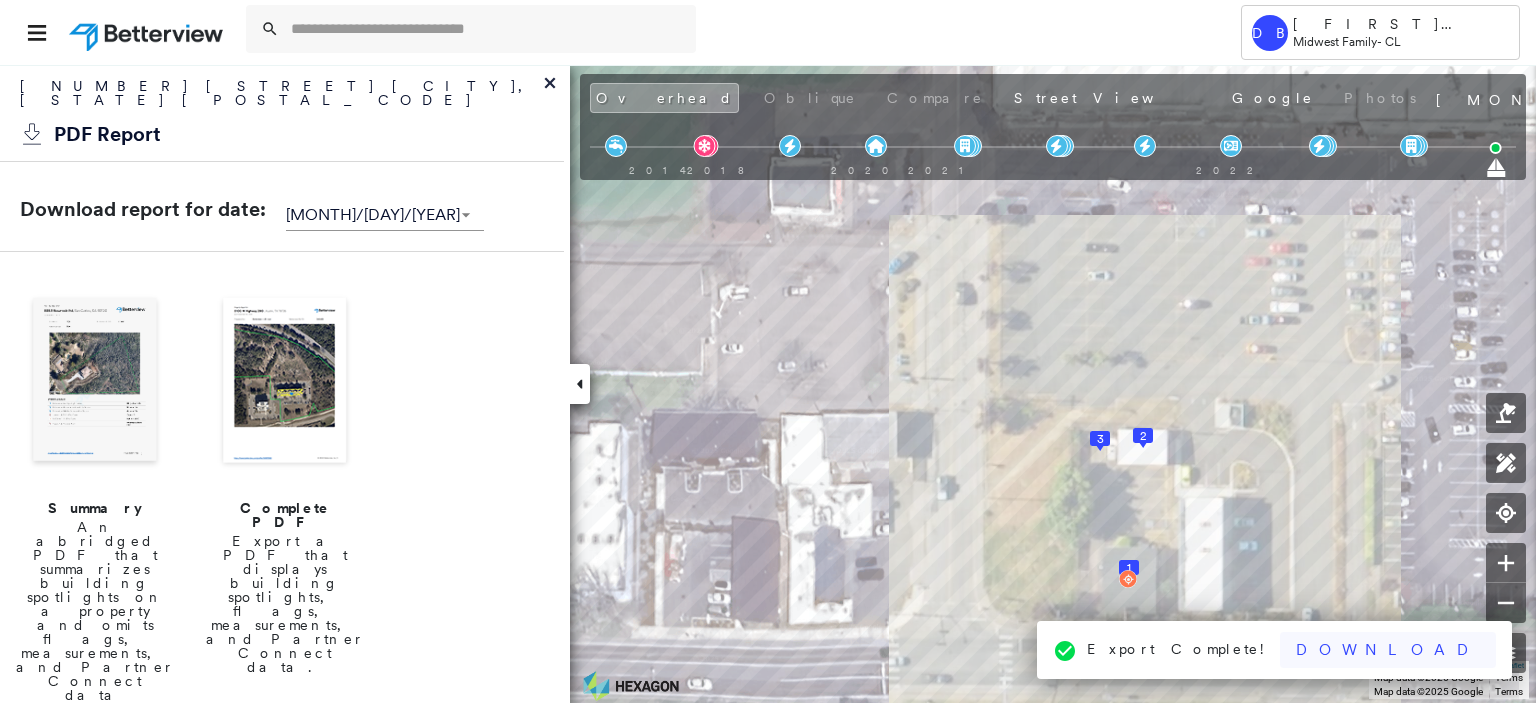 click on "Download" at bounding box center [1388, 650] 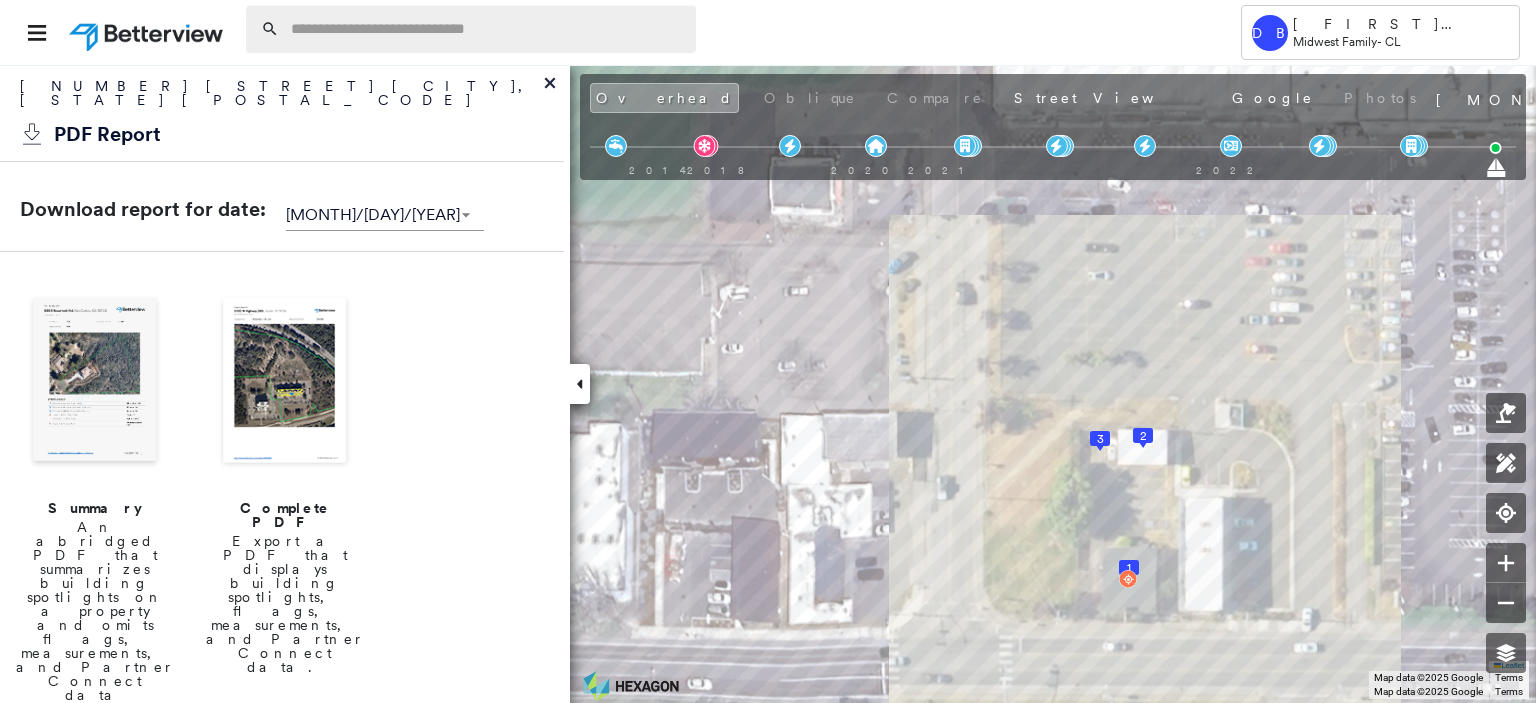 click at bounding box center [487, 29] 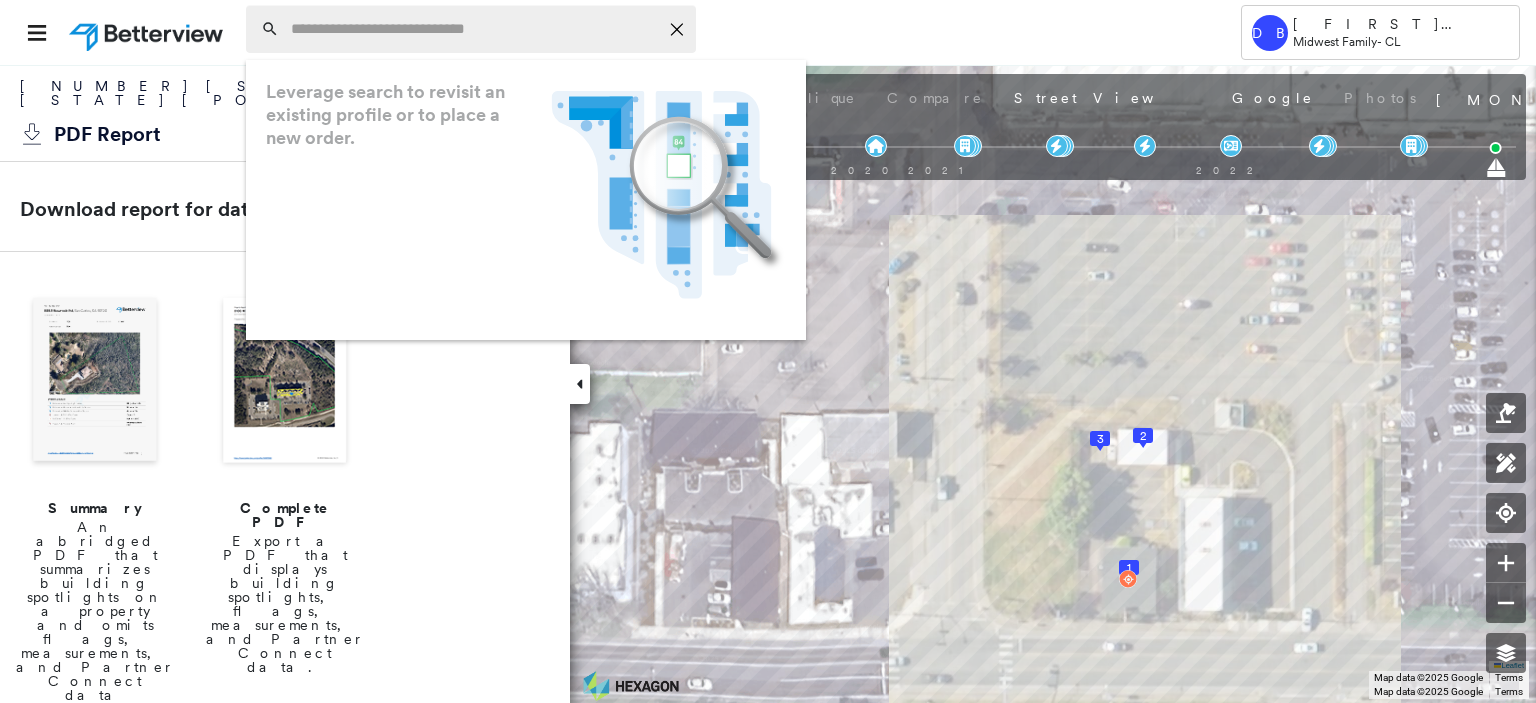 click at bounding box center (474, 29) 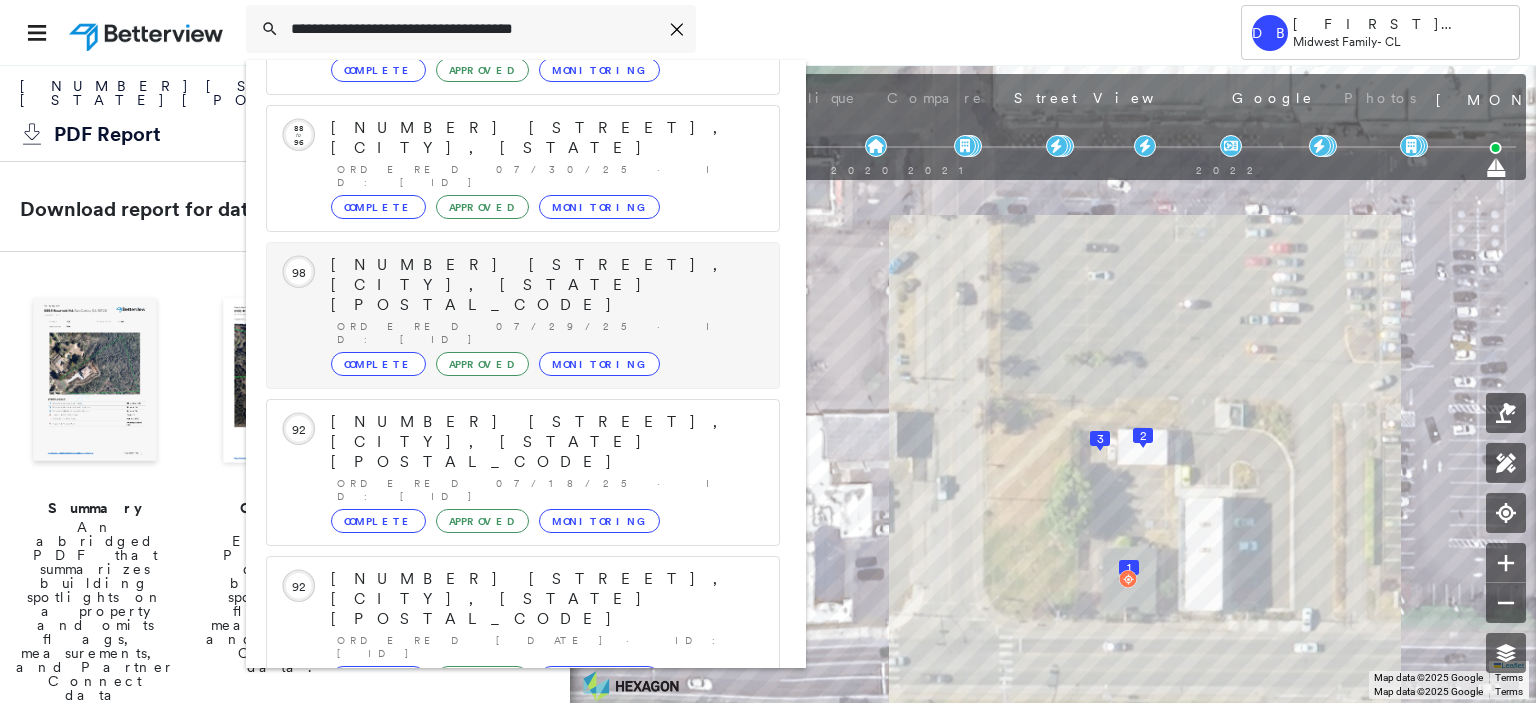 scroll, scrollTop: 252, scrollLeft: 0, axis: vertical 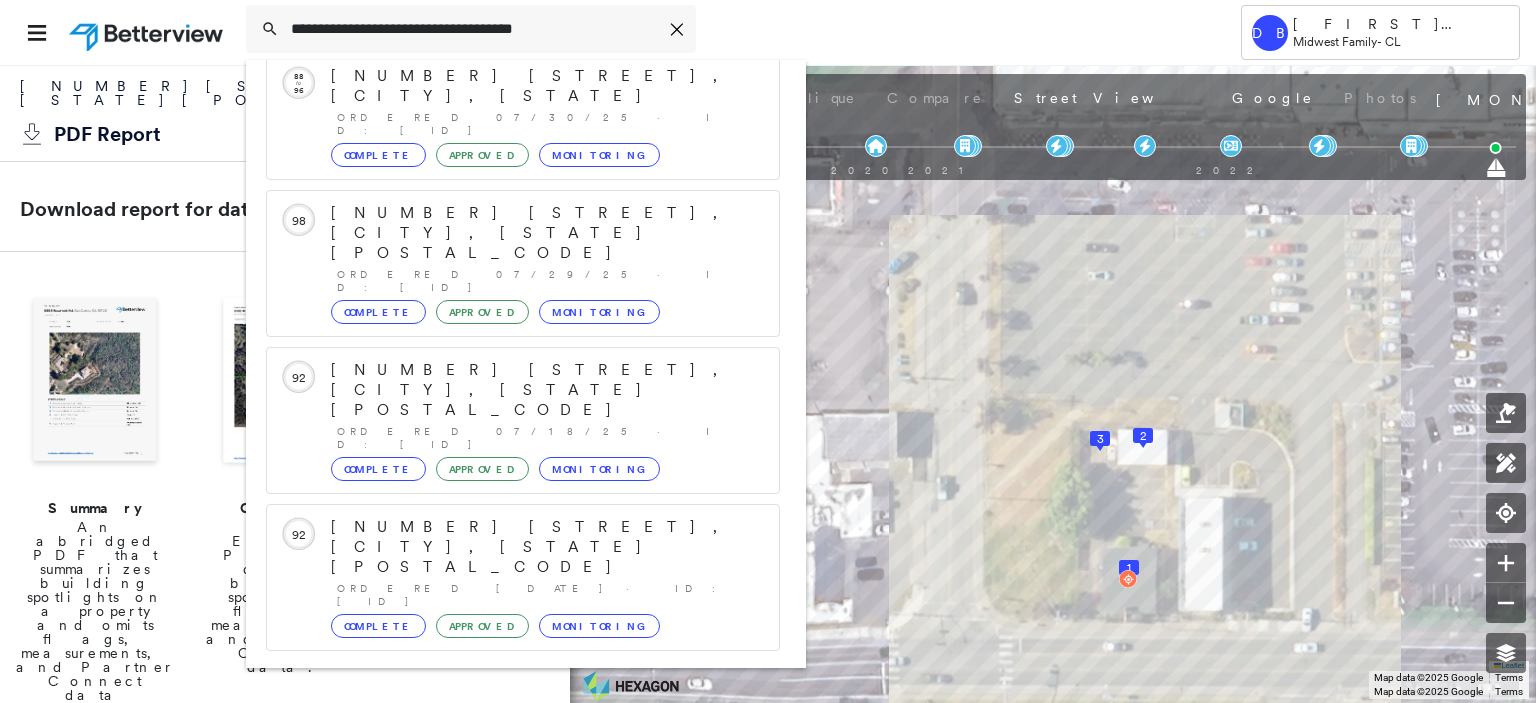 type on "**********" 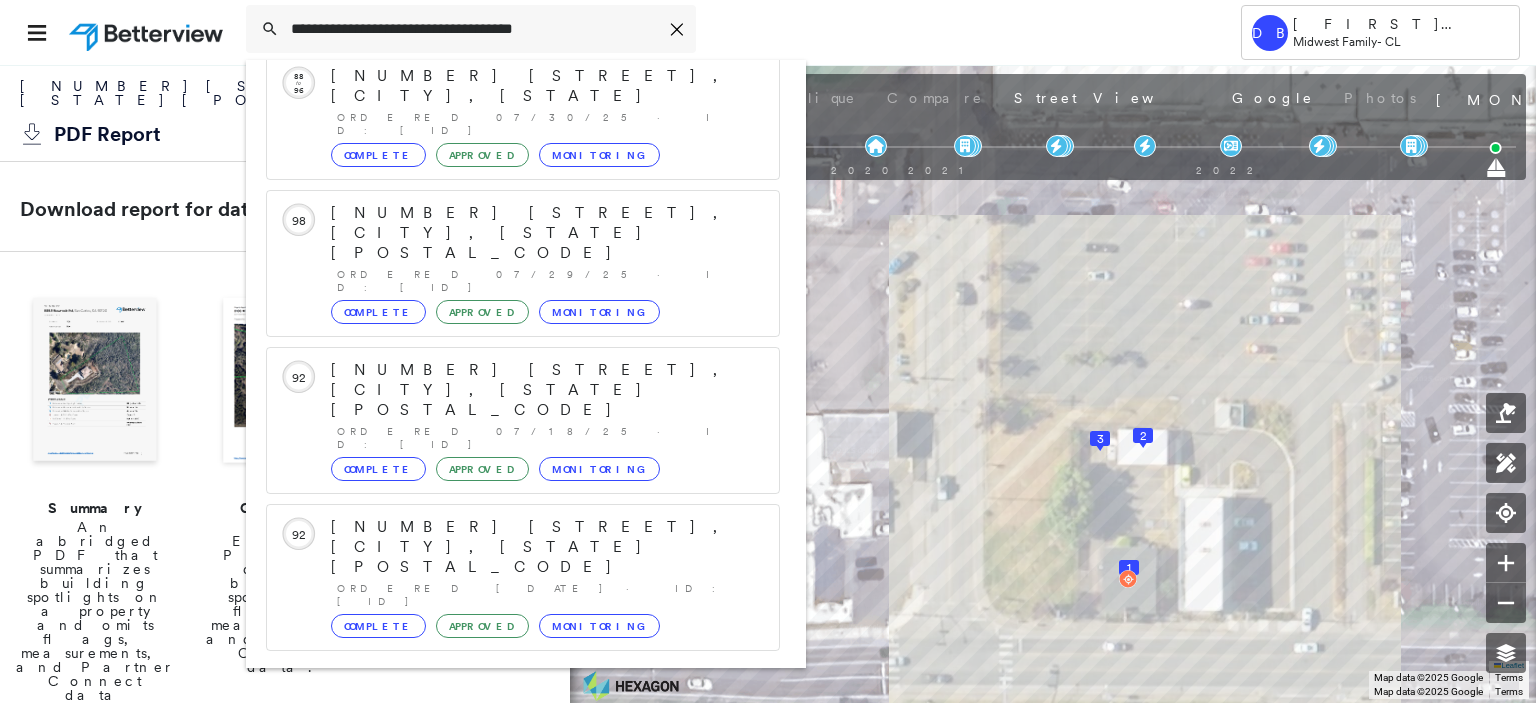 click on "[NUMBER] [STREET], [CITY], [STATE], [COUNTRY]" at bounding box center (501, 839) 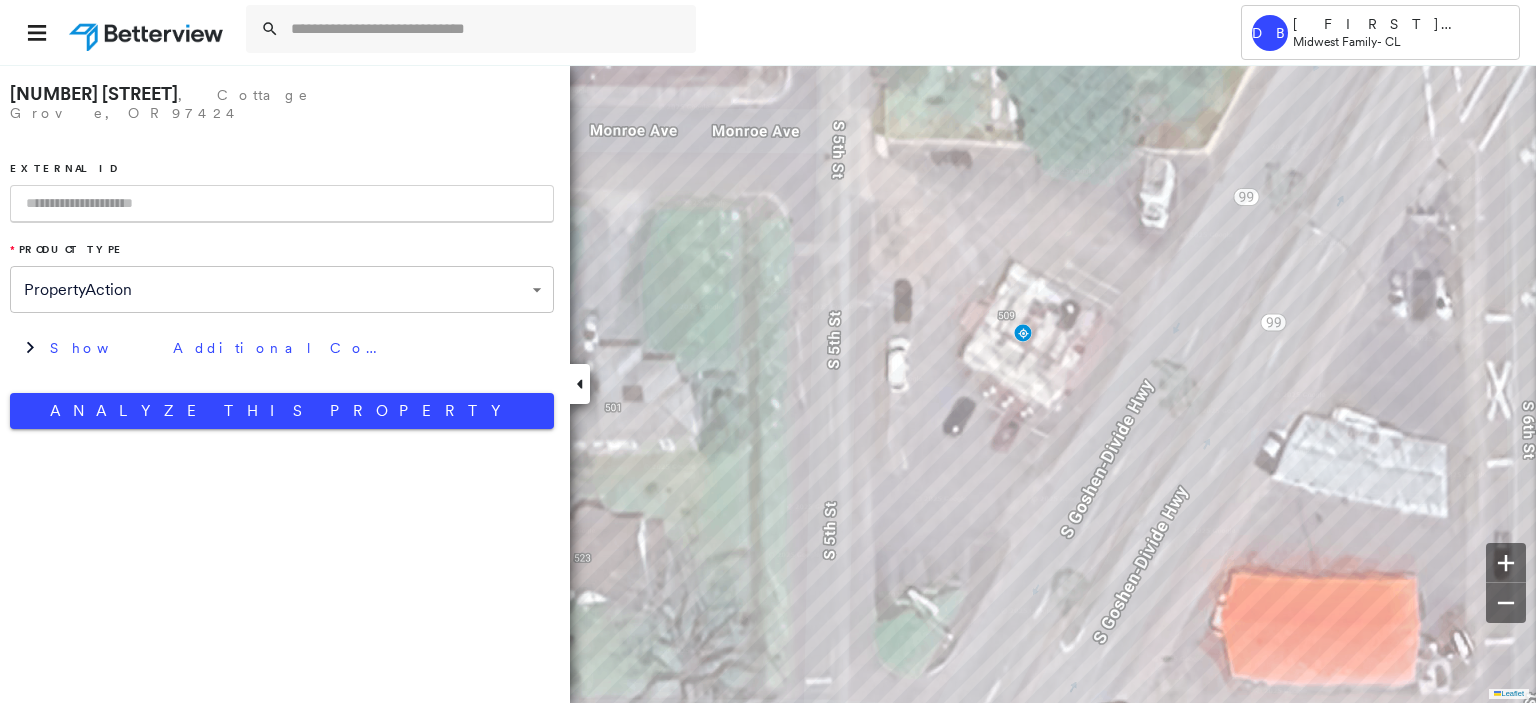 click at bounding box center (282, 204) 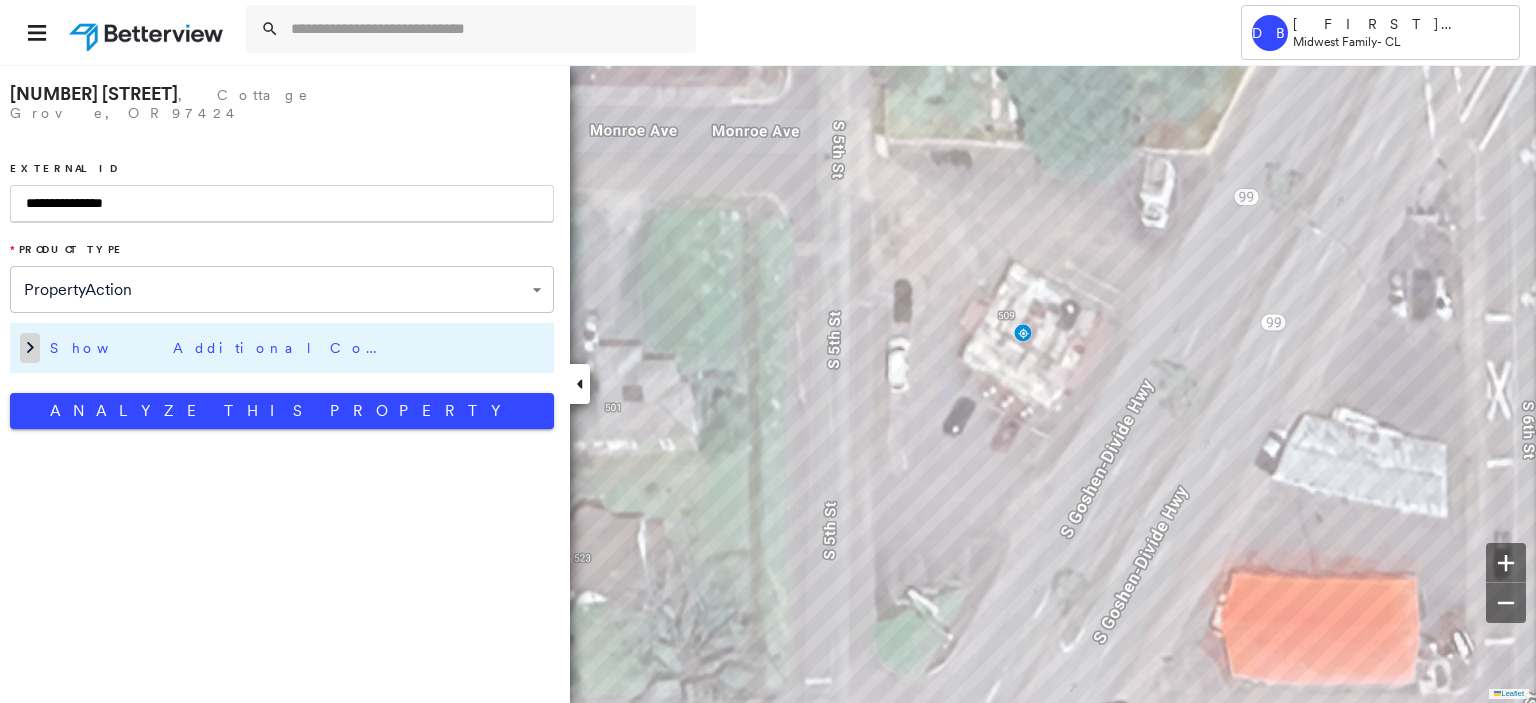 type on "**********" 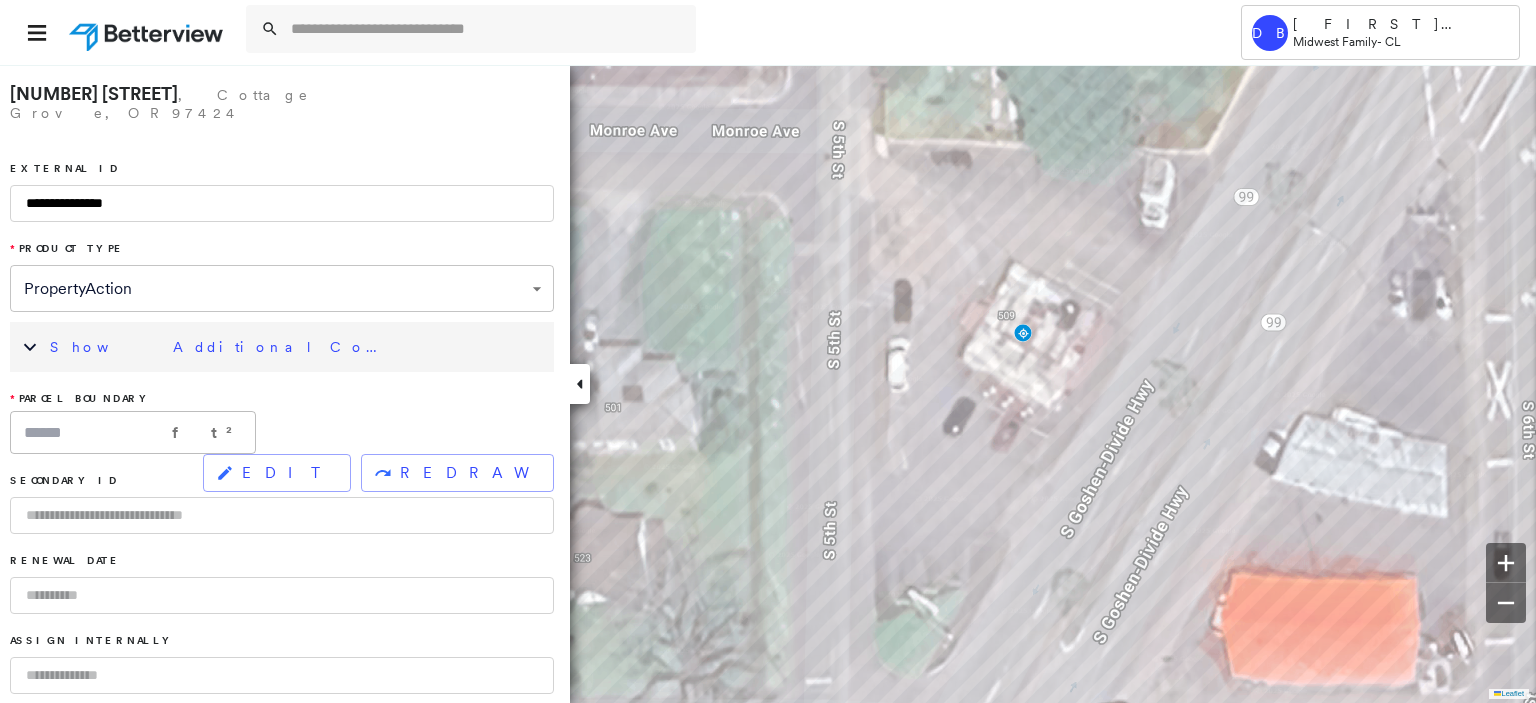 scroll, scrollTop: 400, scrollLeft: 0, axis: vertical 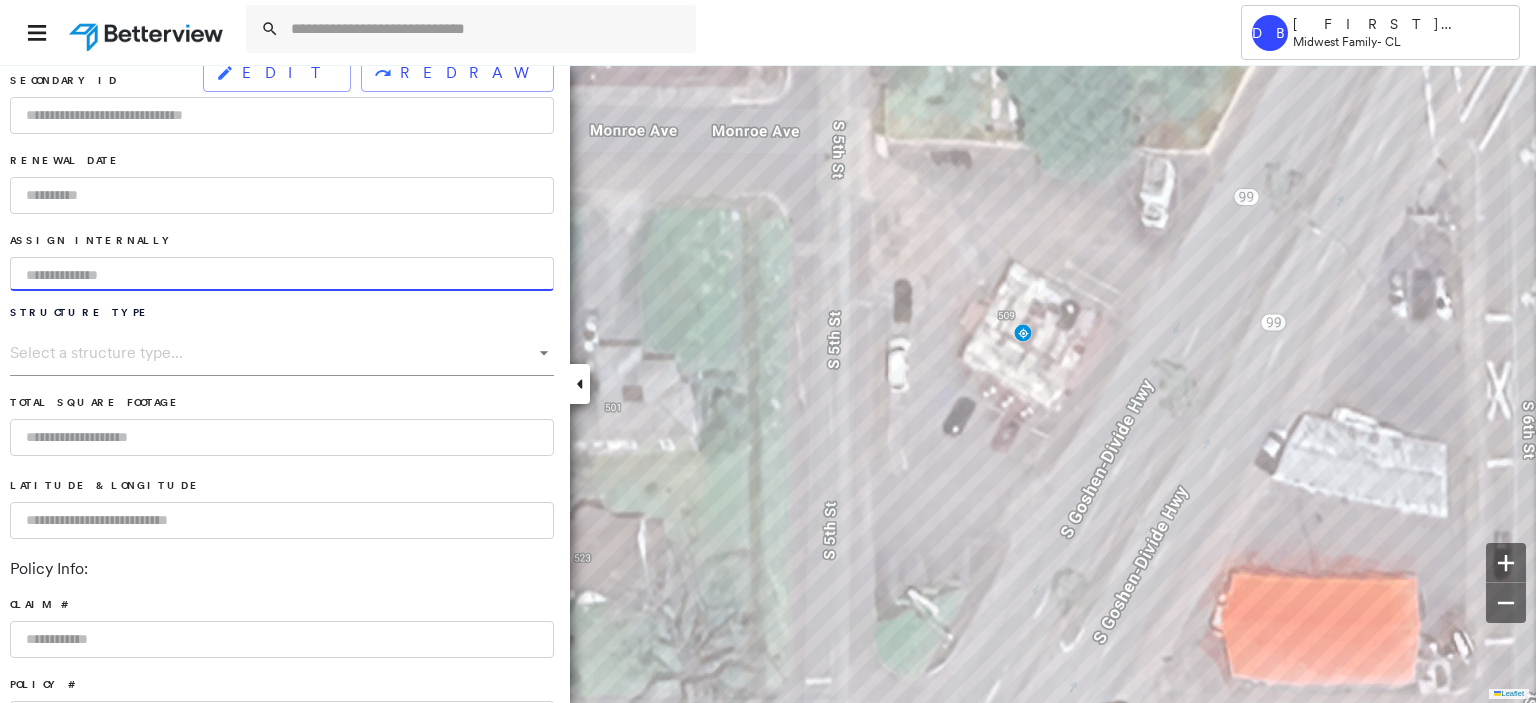 click at bounding box center (282, 274) 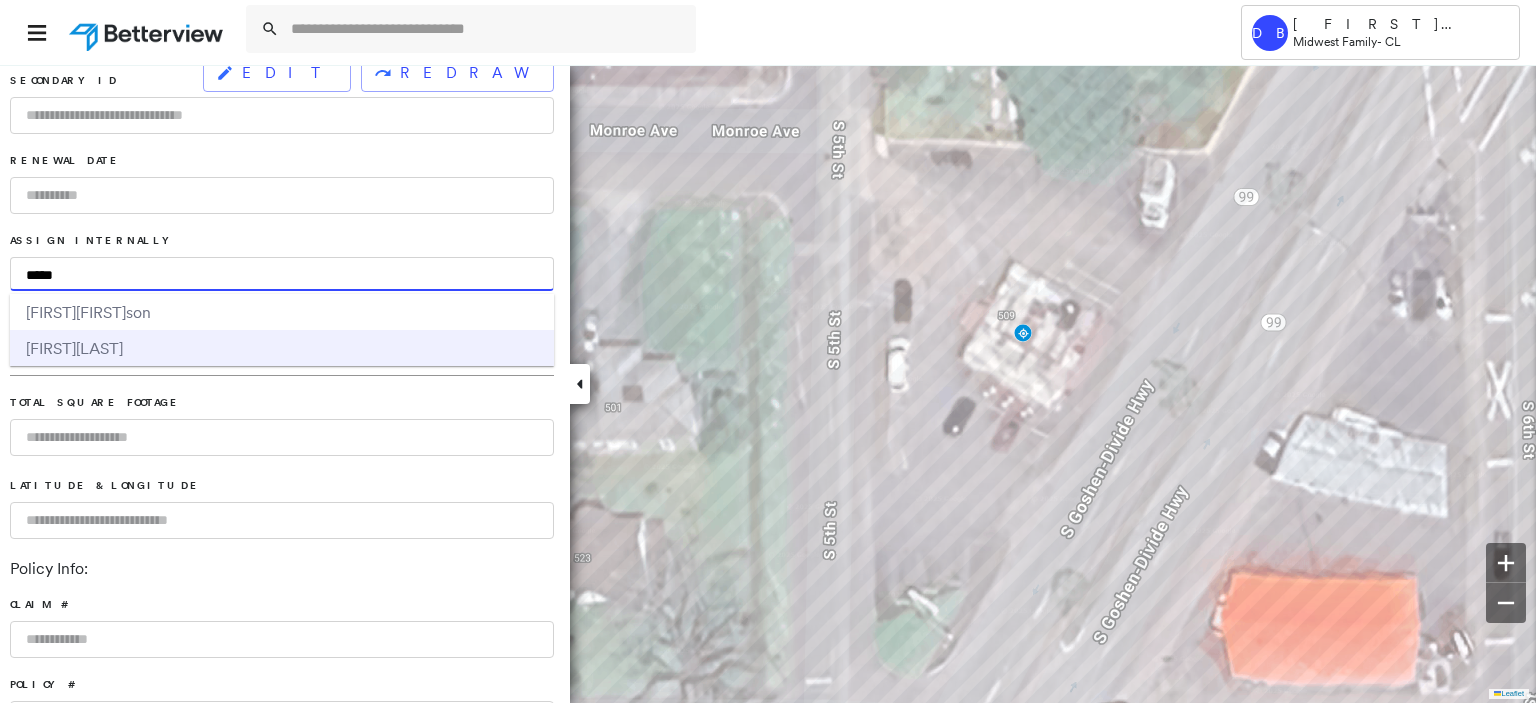type on "*****" 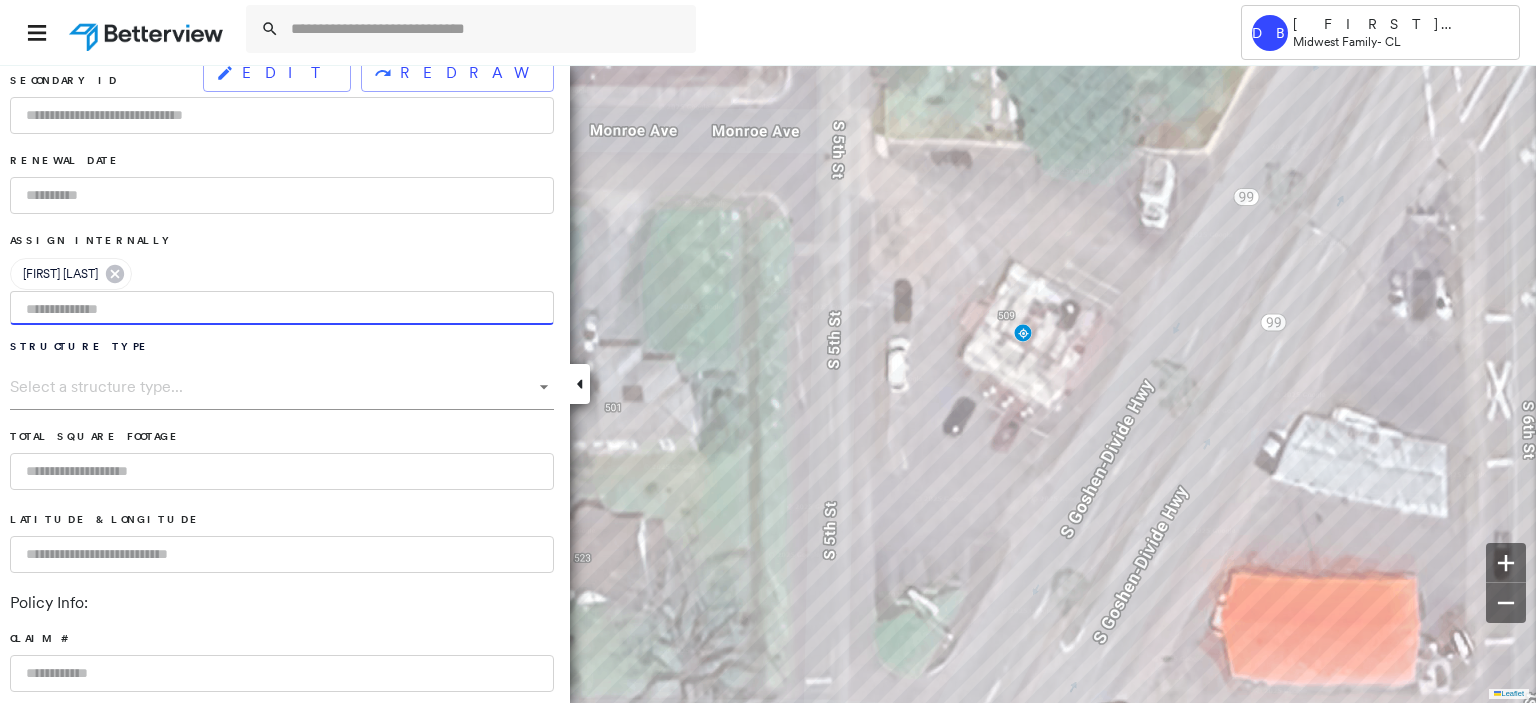 click on "Map Data Map data ©2025 Google Map data ©2025 Google 5 m  Click to toggle between metric and imperial units Terms Report a map error Keyboard shortcuts Map Data Map data ©2025 Google Map data ©2025 Google 5 m  Click to toggle between metric and imperial units Terms Report a map error To navigate the map with touch gestures double-tap and hold your finger on the map, then drag the map. To navigate, press the arrow keys. Keyboard shortcuts Map Data Map data ©2025 Google Imagery ©2025 Airbus, Maxar Technologies Map data ©2025 Google Imagery ©2025 Airbus, Maxar Technologies 5 m  Click to toggle between metric and imperial units Terms Report a map error To navigate, press the arrow keys. To navigate, press the arrow keys. Map Data" at bounding box center [768, 351] 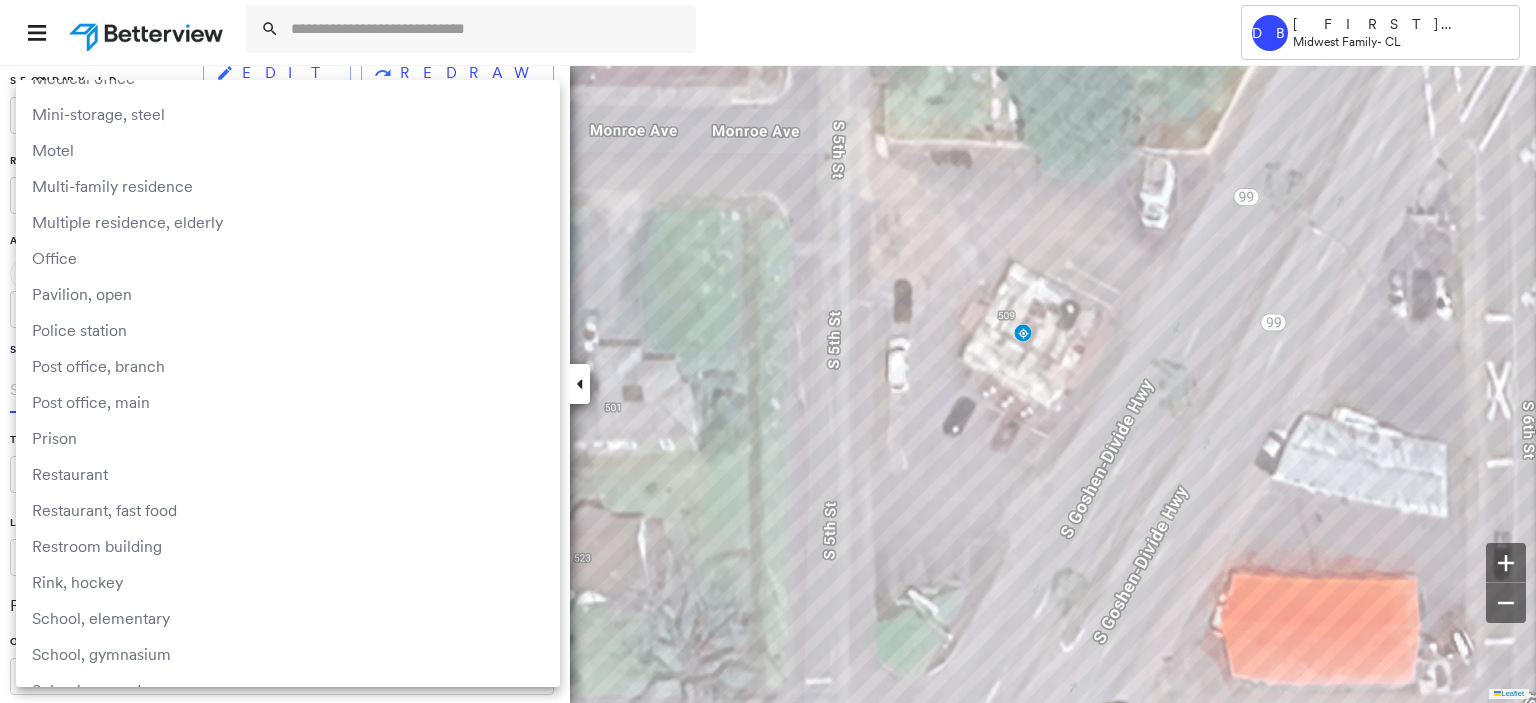 scroll, scrollTop: 2000, scrollLeft: 0, axis: vertical 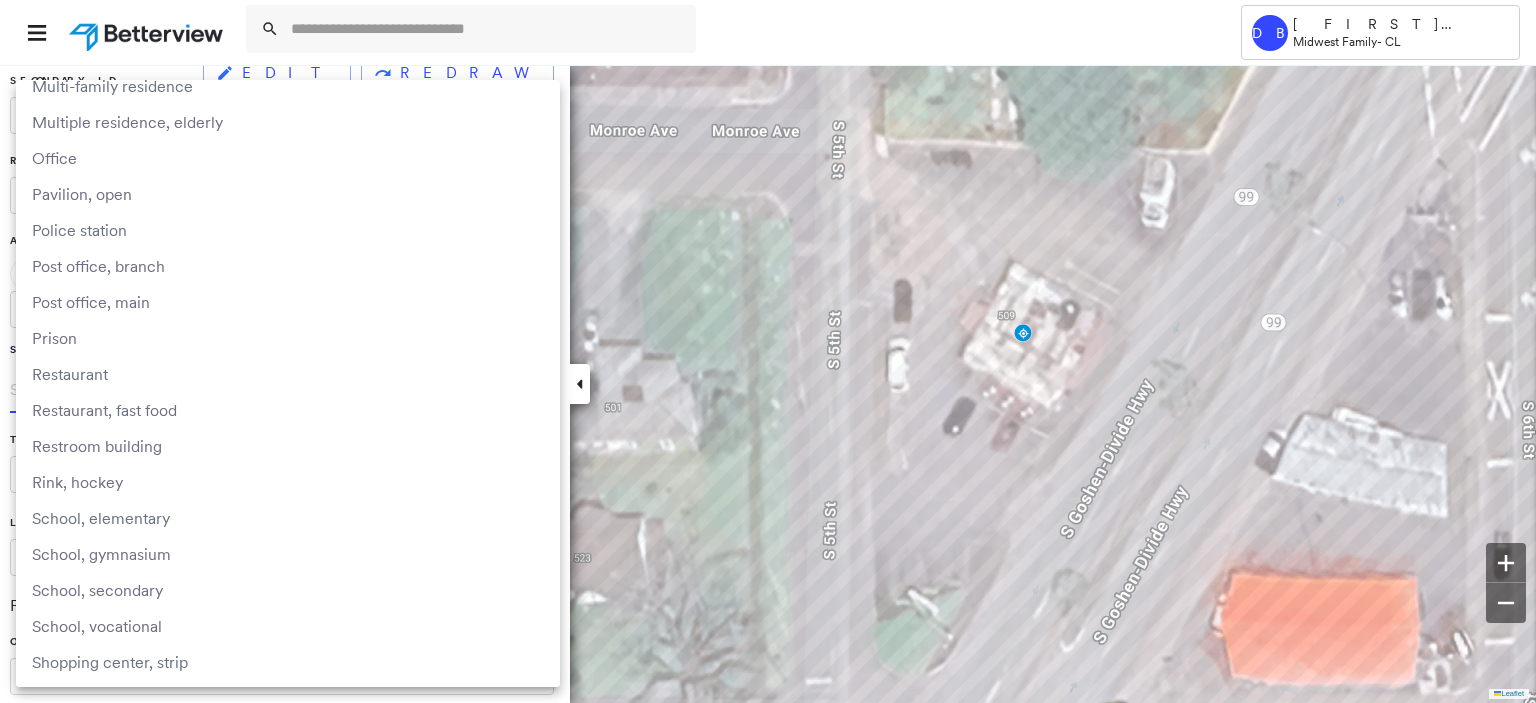 click on "Restaurant, fast food" at bounding box center (288, 410) 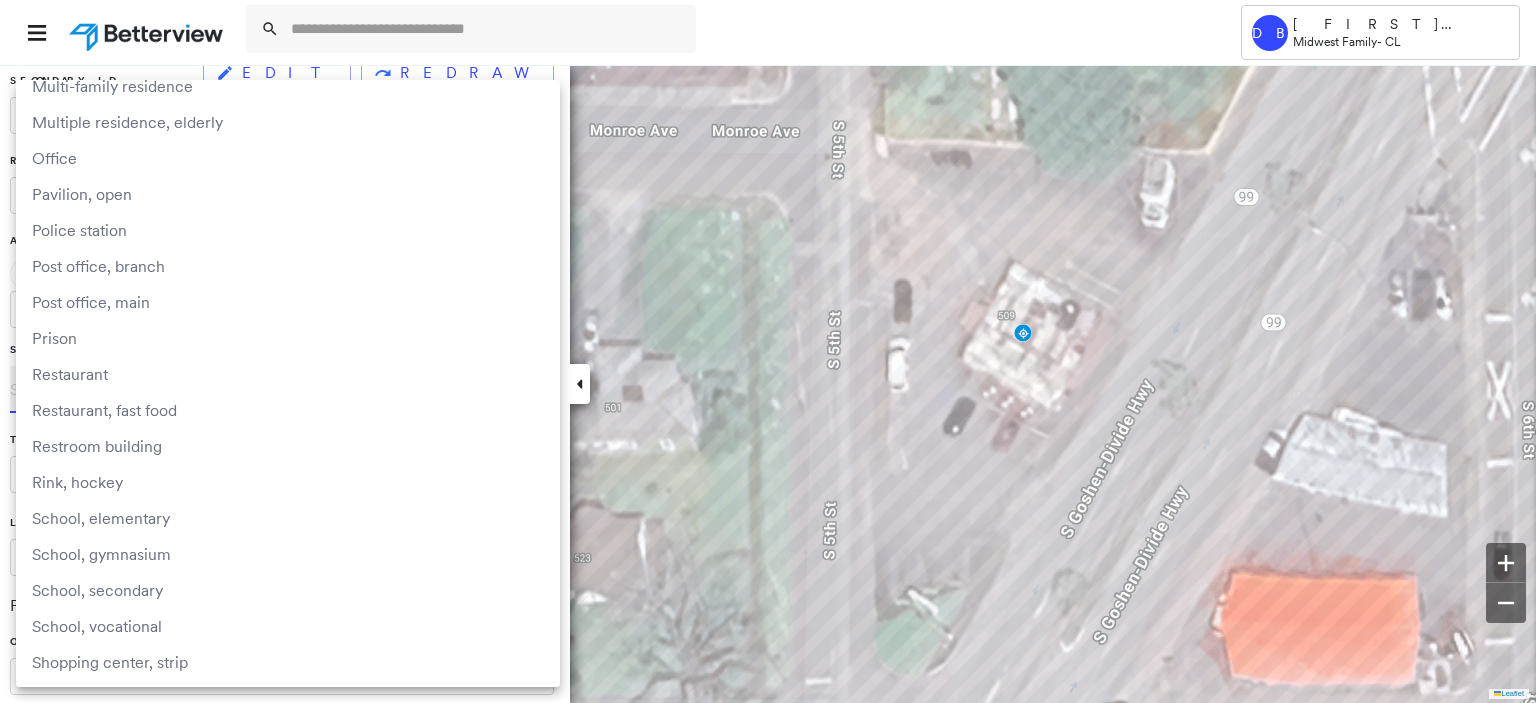 type on "**********" 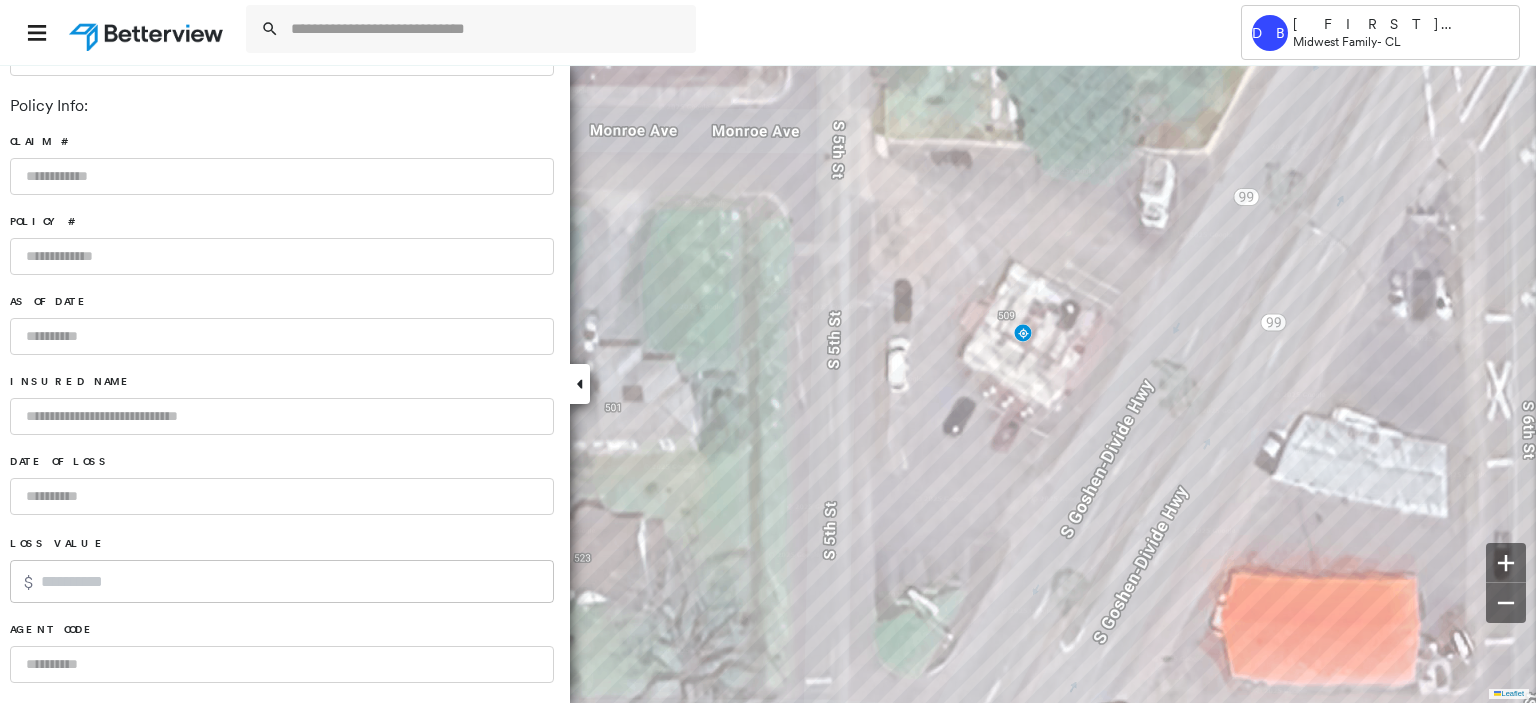 scroll, scrollTop: 1370, scrollLeft: 0, axis: vertical 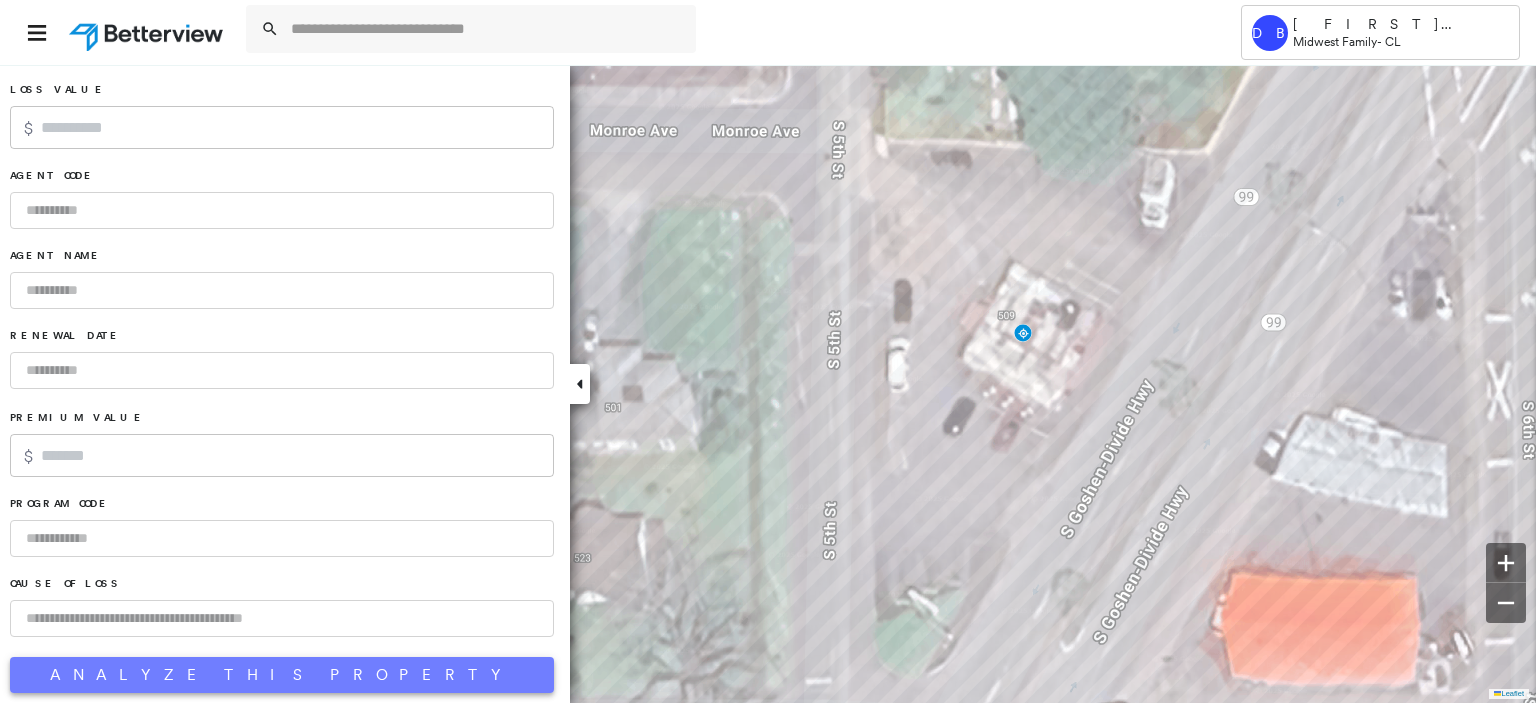 click on "Analyze This Property" at bounding box center [282, 675] 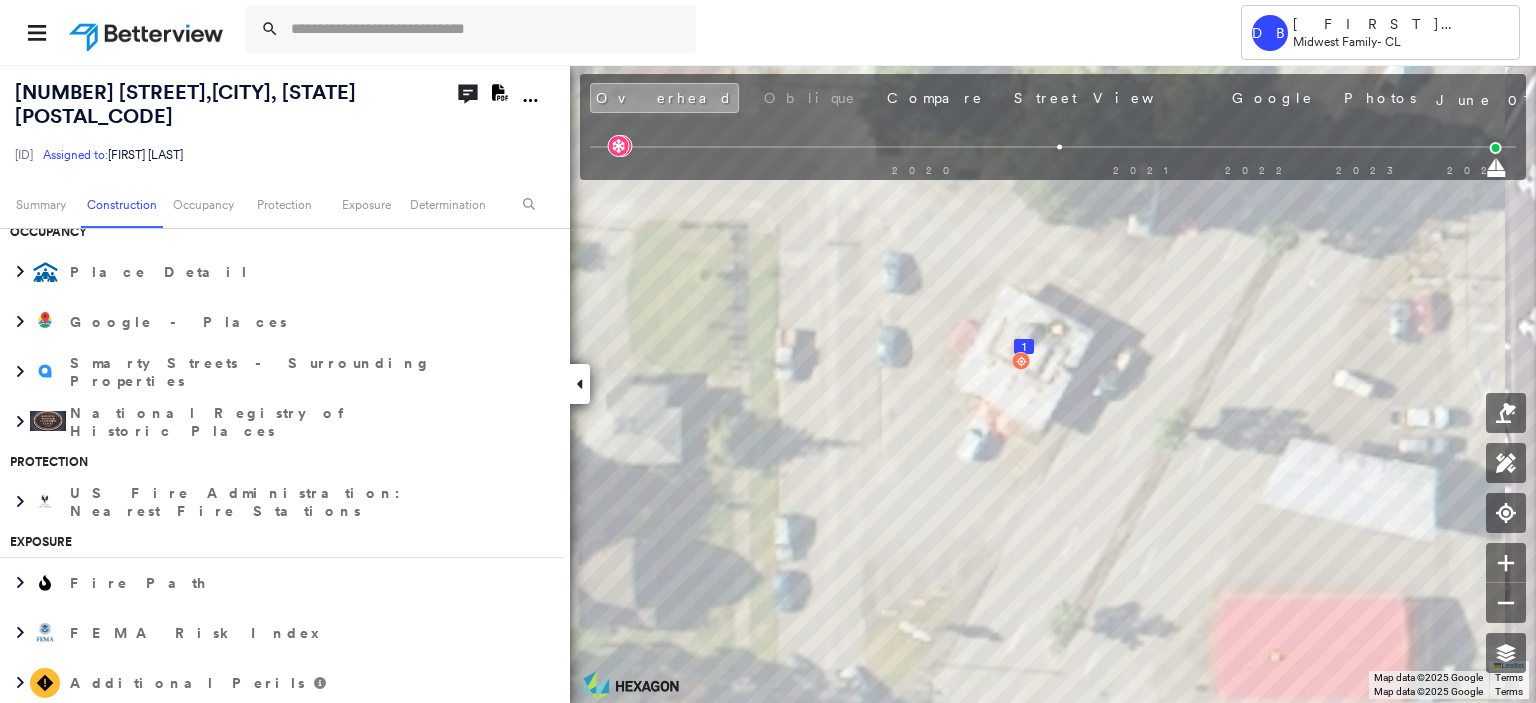 scroll, scrollTop: 1000, scrollLeft: 0, axis: vertical 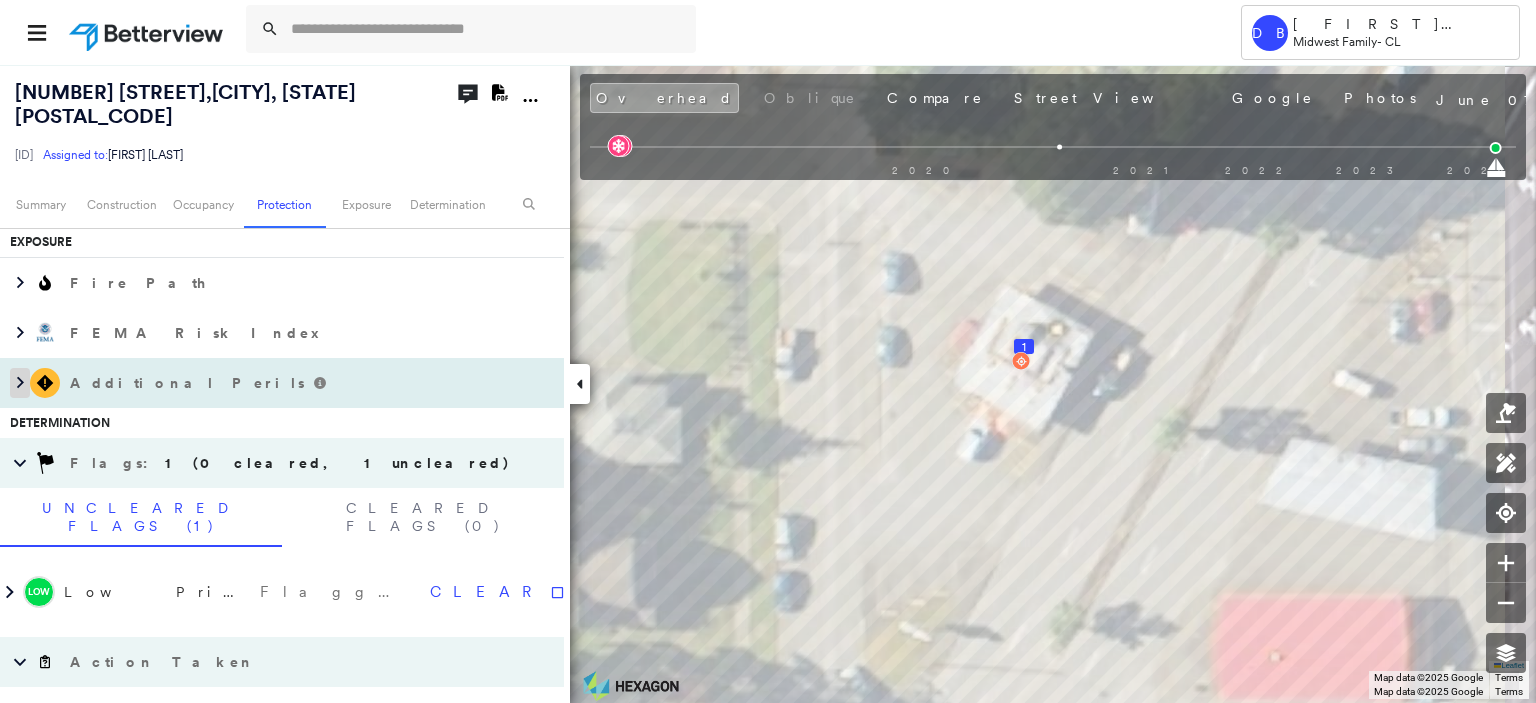 click 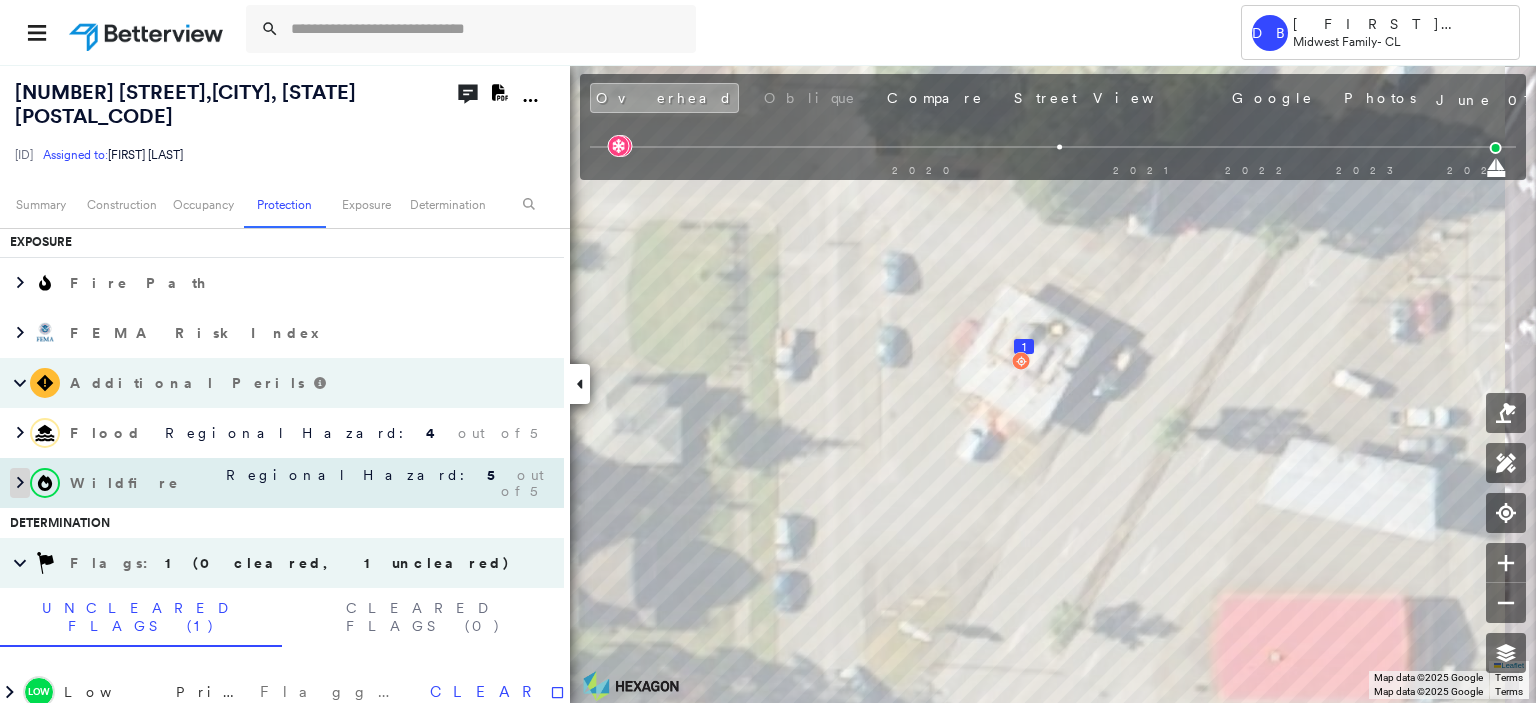 click 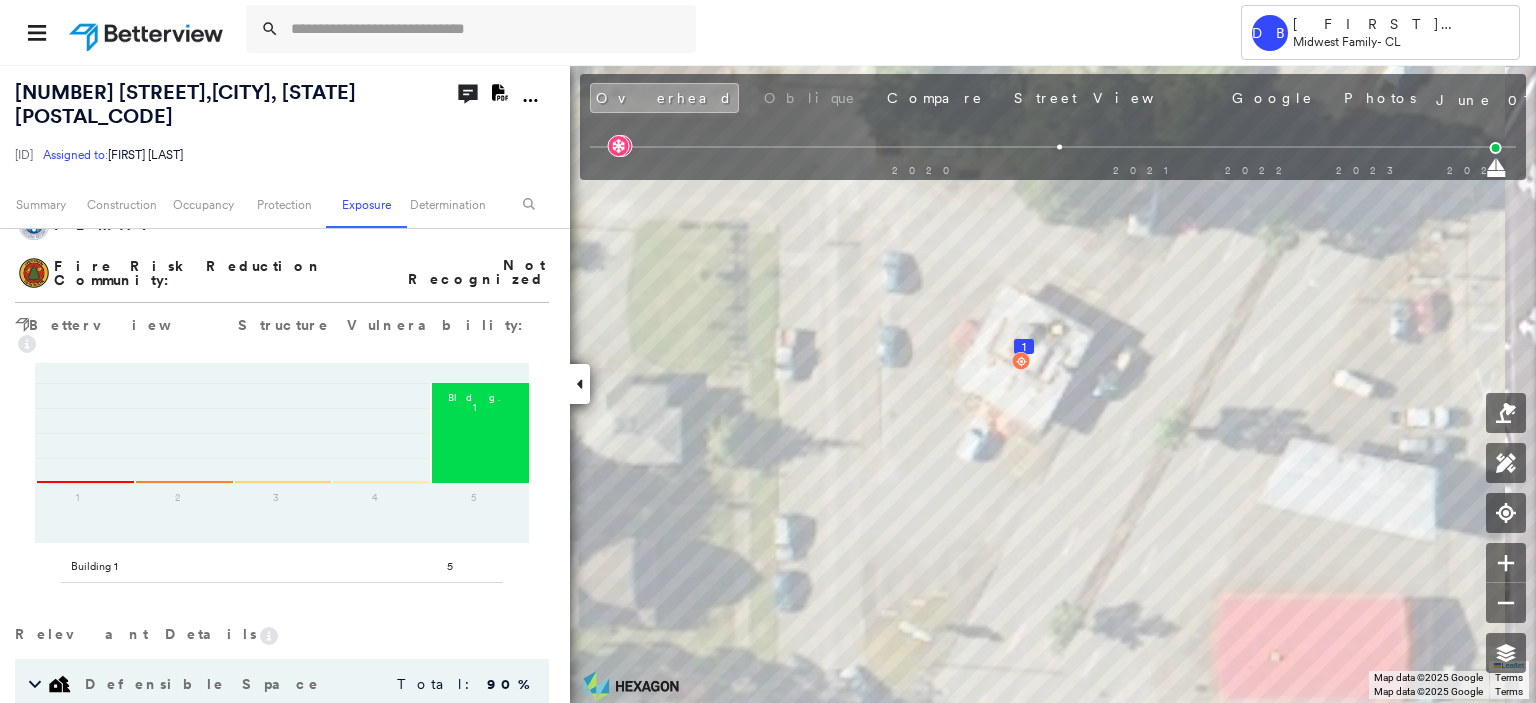 scroll, scrollTop: 1600, scrollLeft: 0, axis: vertical 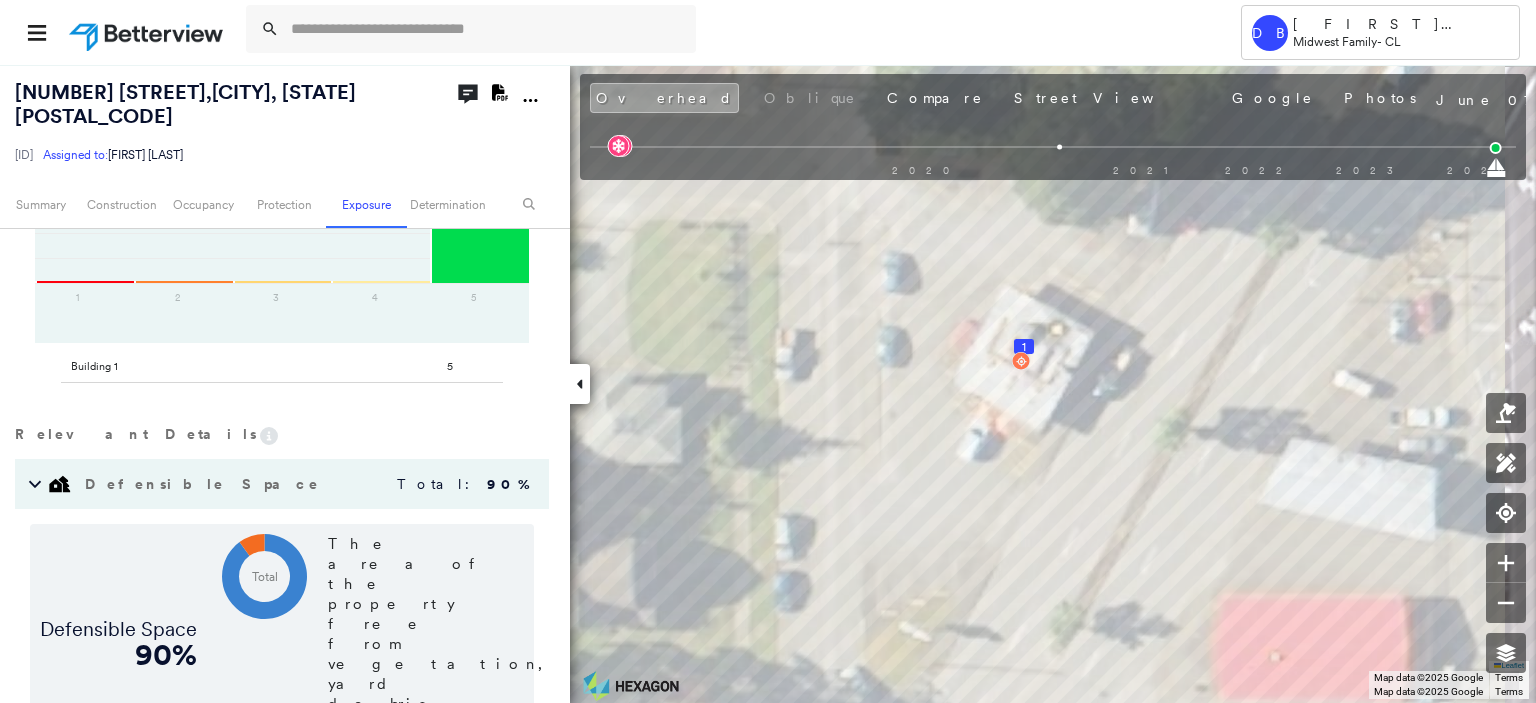 click 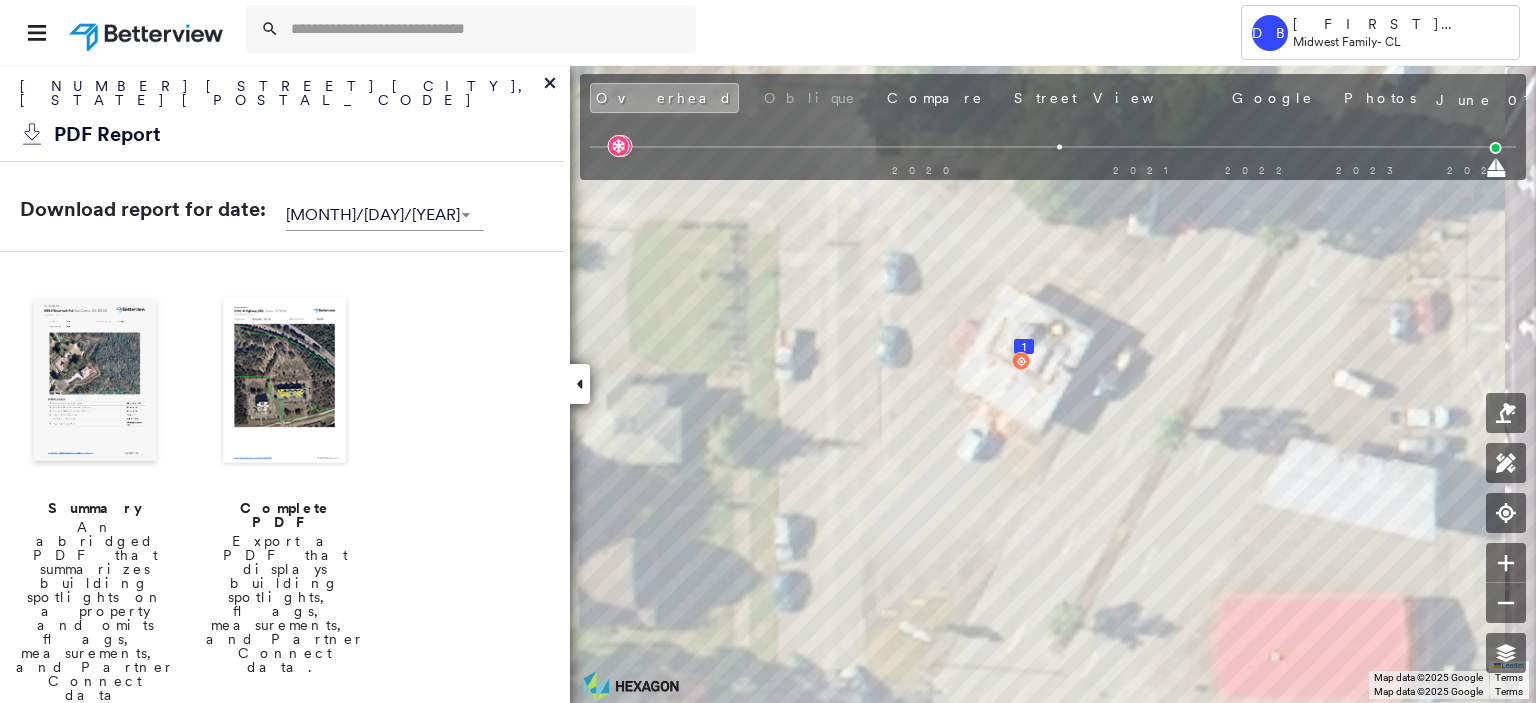 click at bounding box center [285, 382] 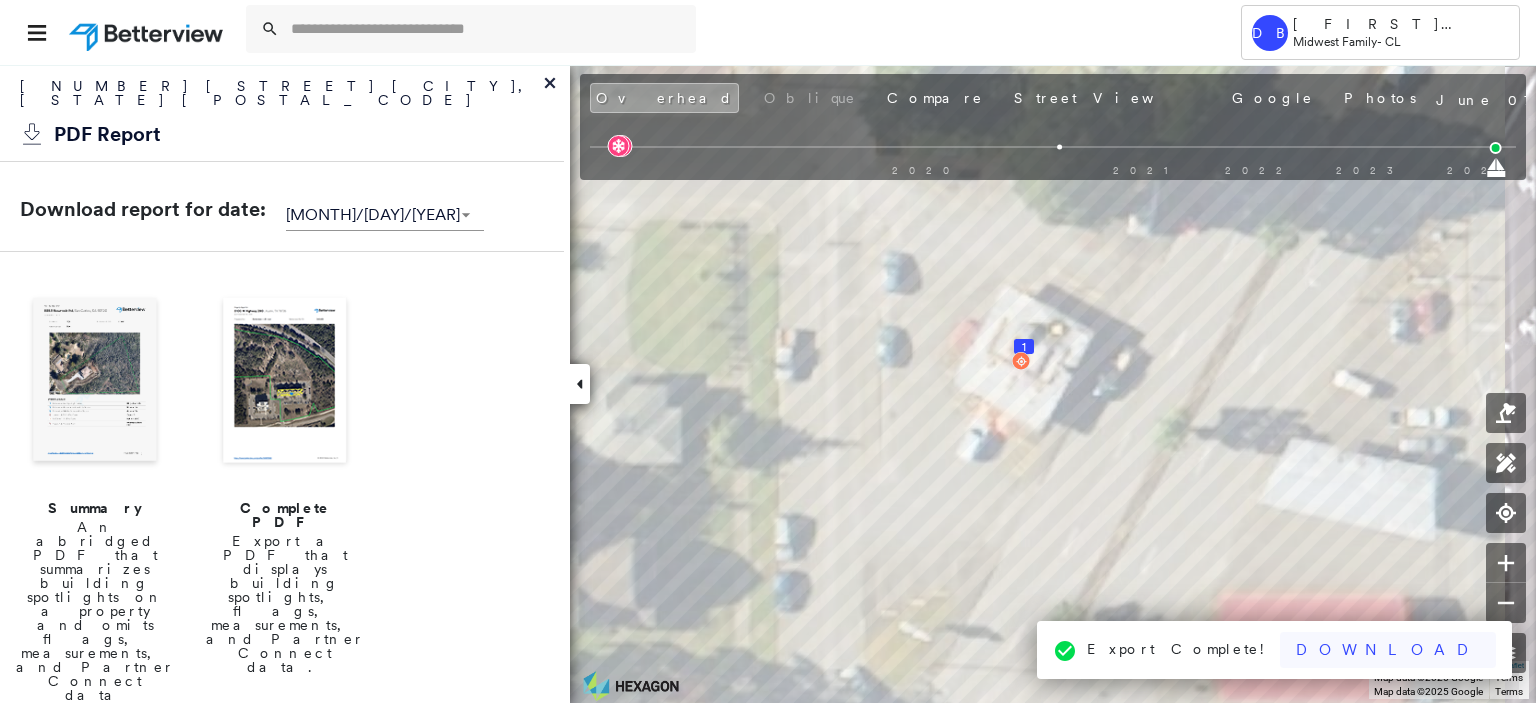 click on "Download" at bounding box center [1388, 650] 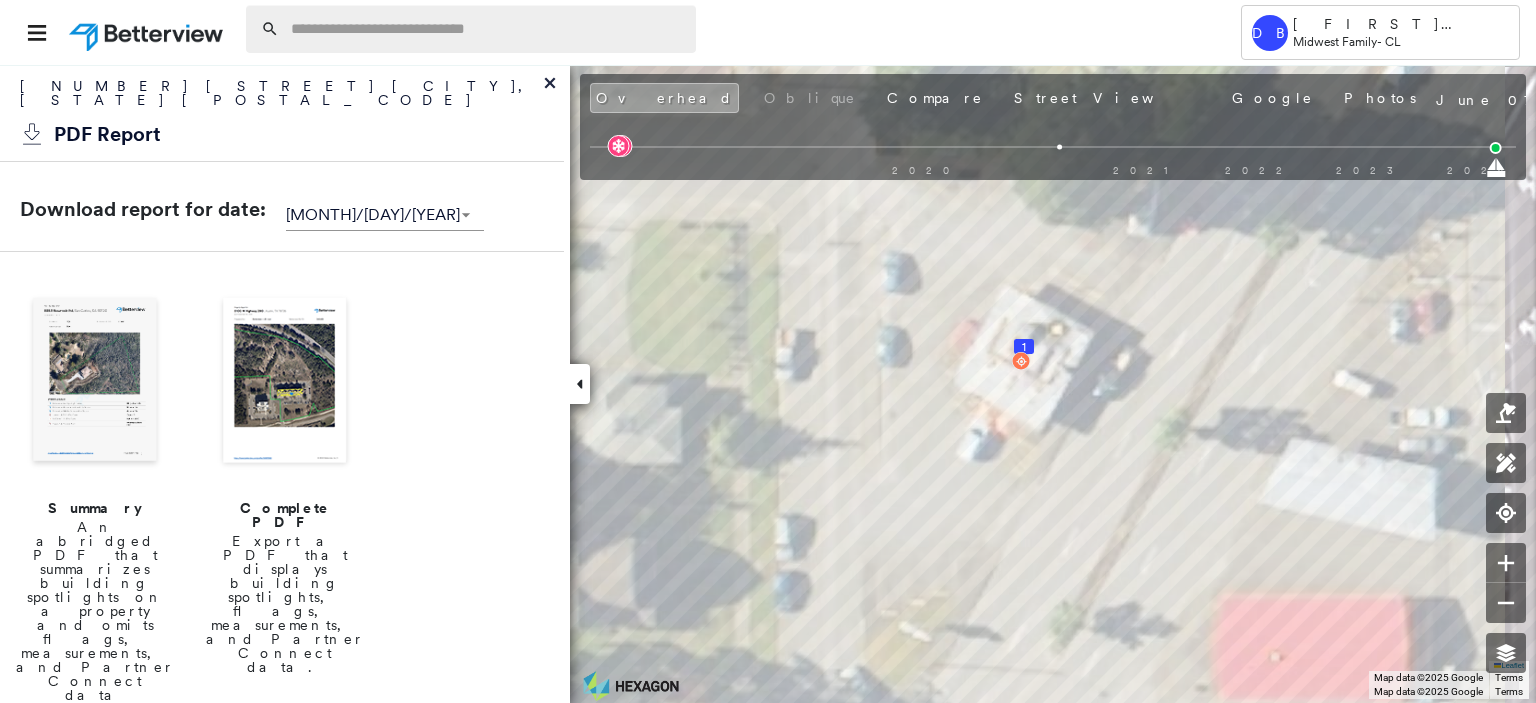 click at bounding box center [487, 29] 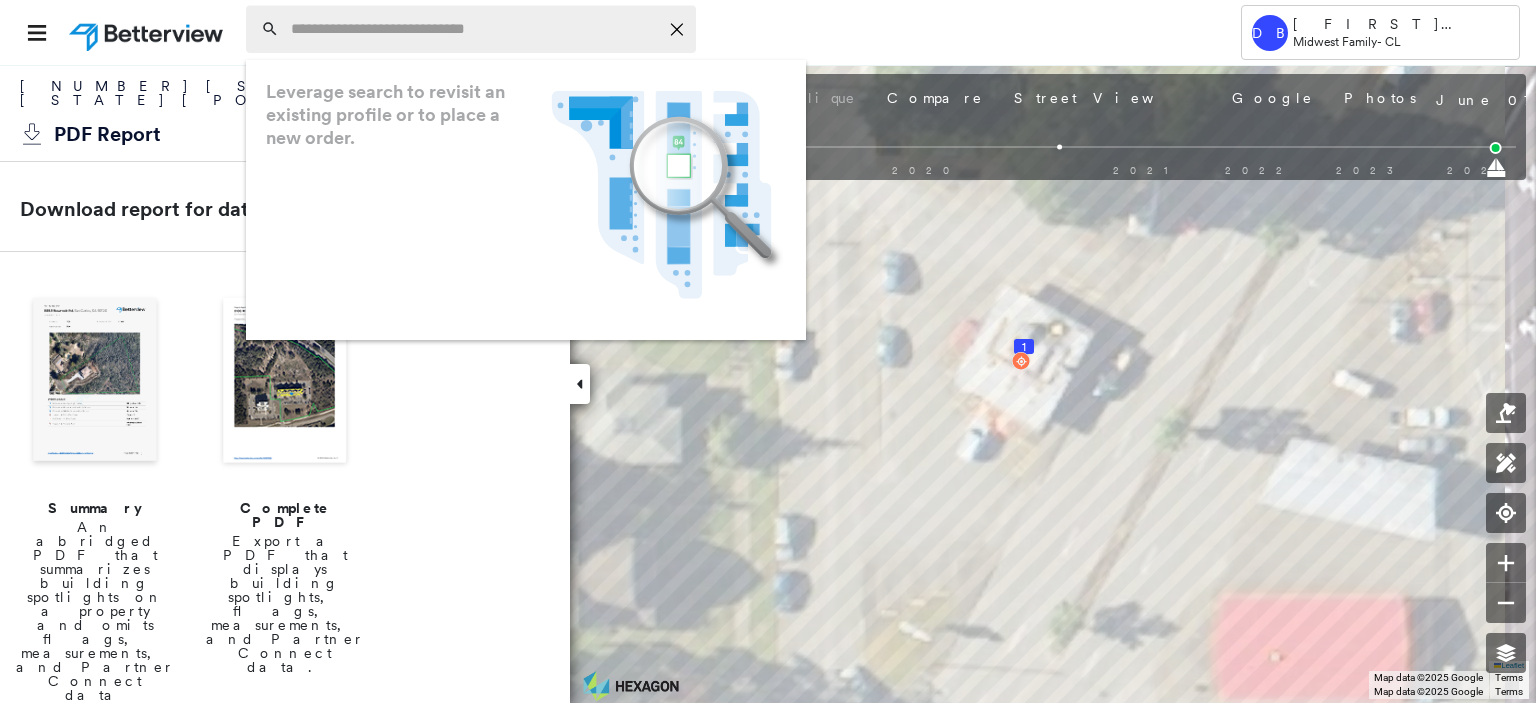 click at bounding box center (474, 29) 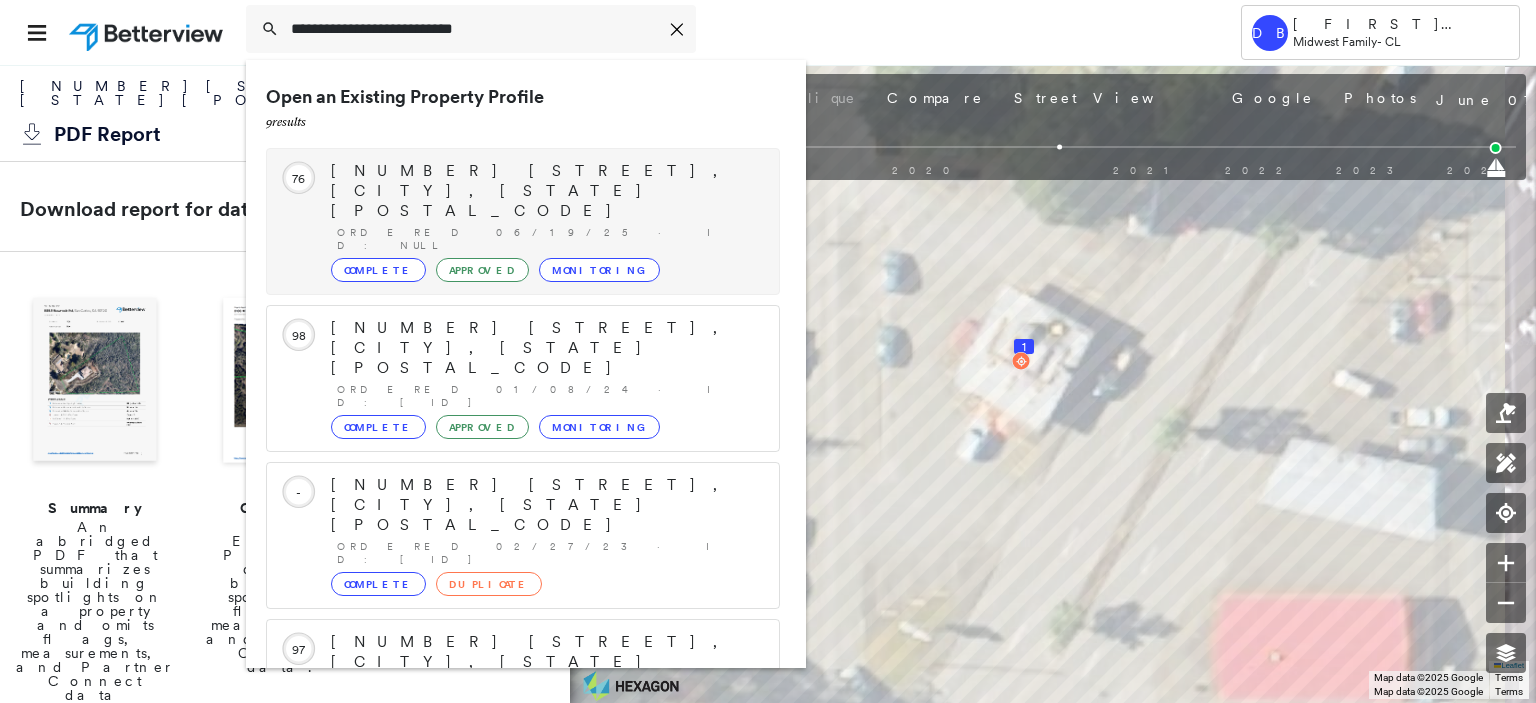 scroll, scrollTop: 208, scrollLeft: 0, axis: vertical 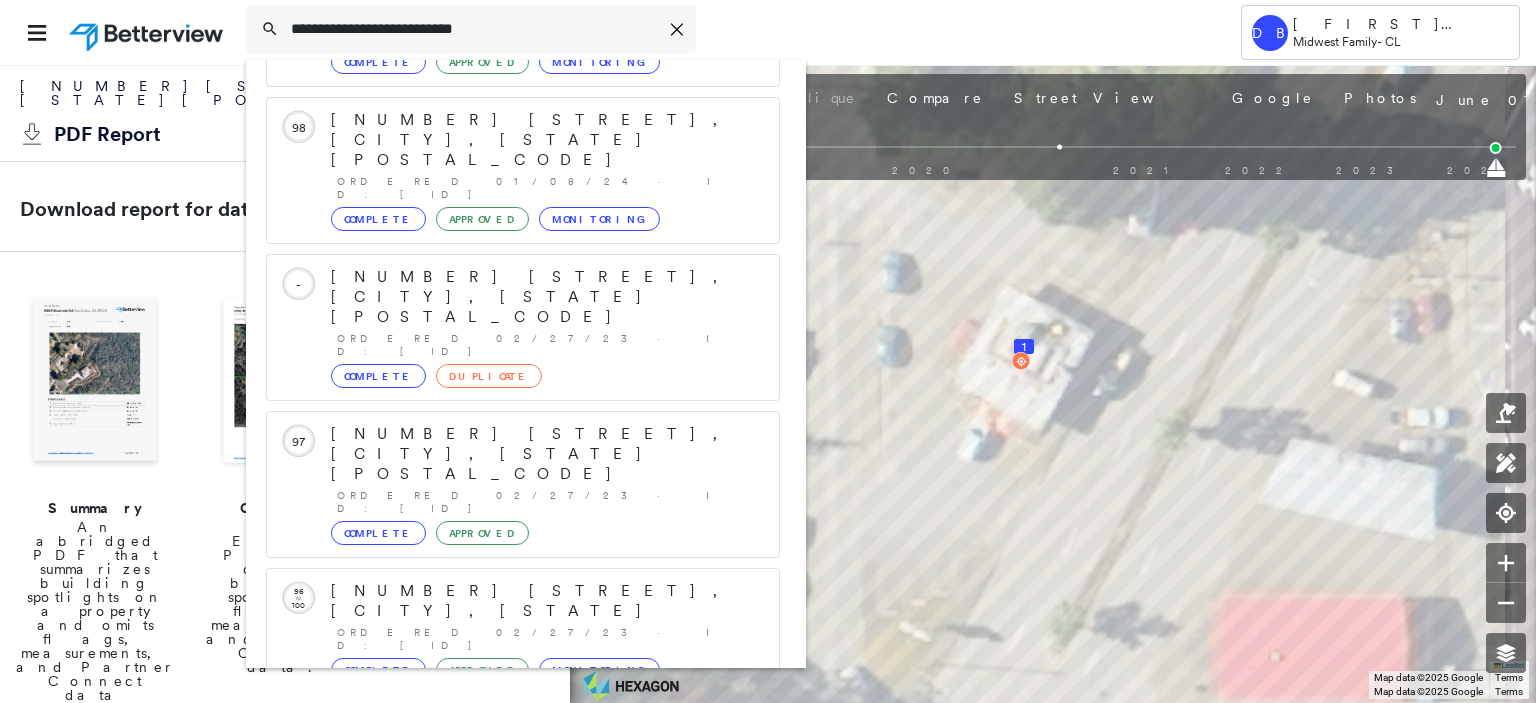 type on "**********" 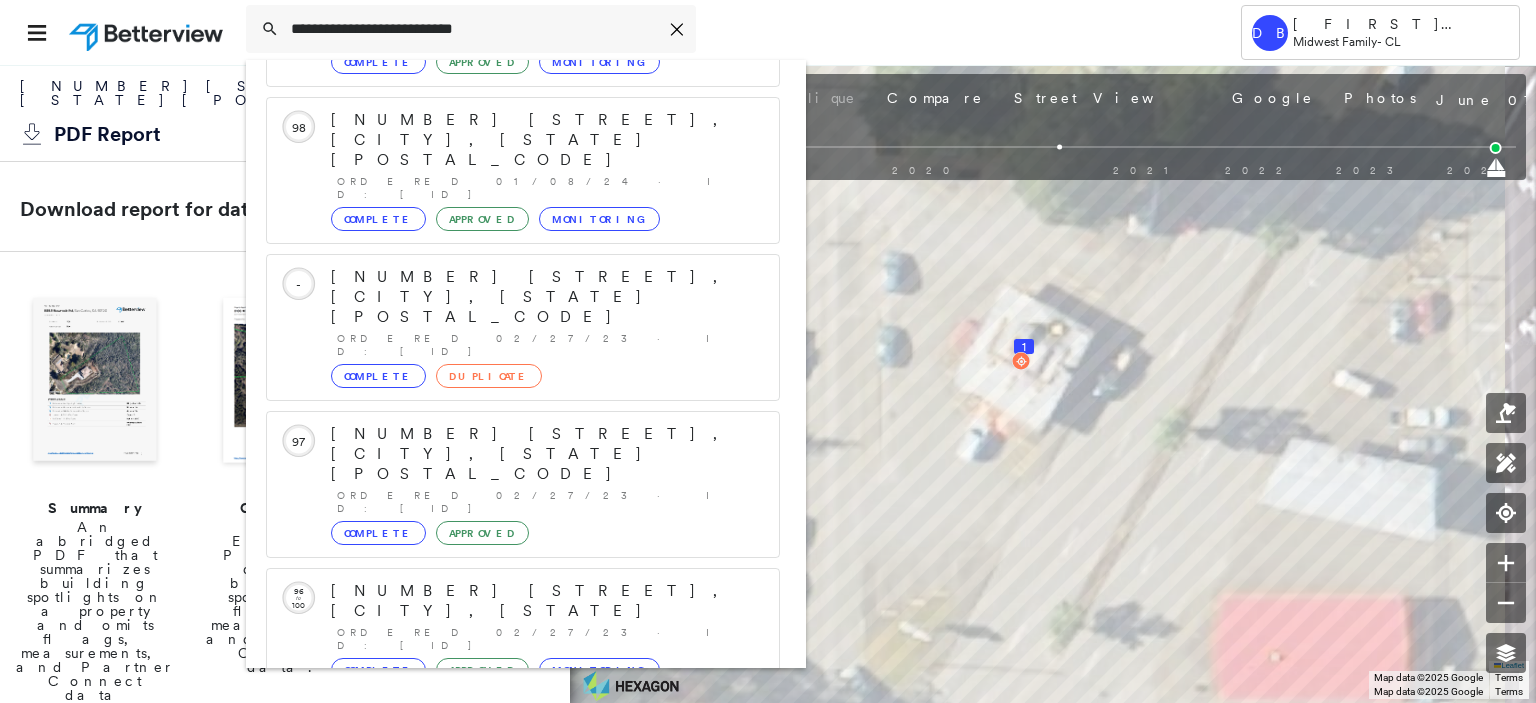 click on "[NUMBER] [STREET], [CITY], [STATE]" at bounding box center [501, 876] 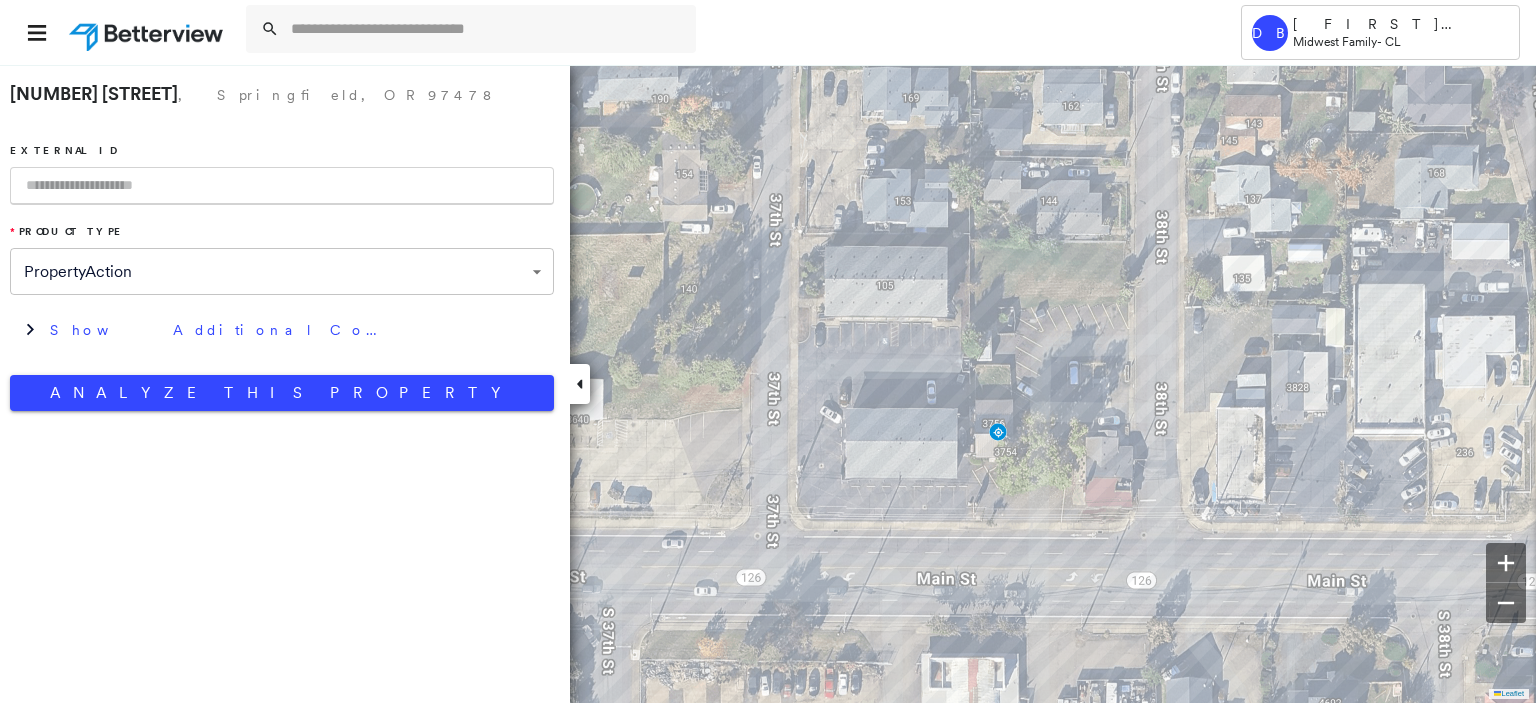 click at bounding box center [282, 186] 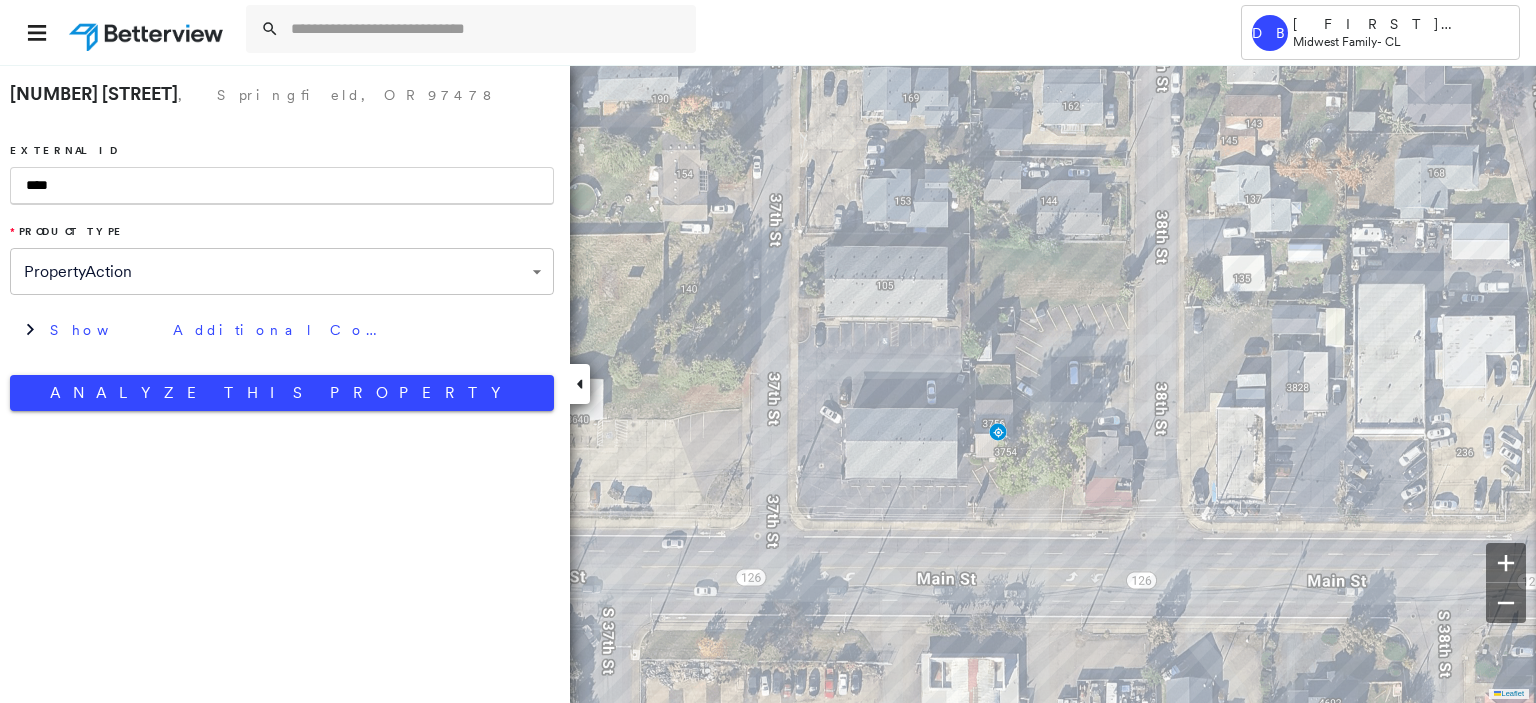 click on "****" at bounding box center (282, 186) 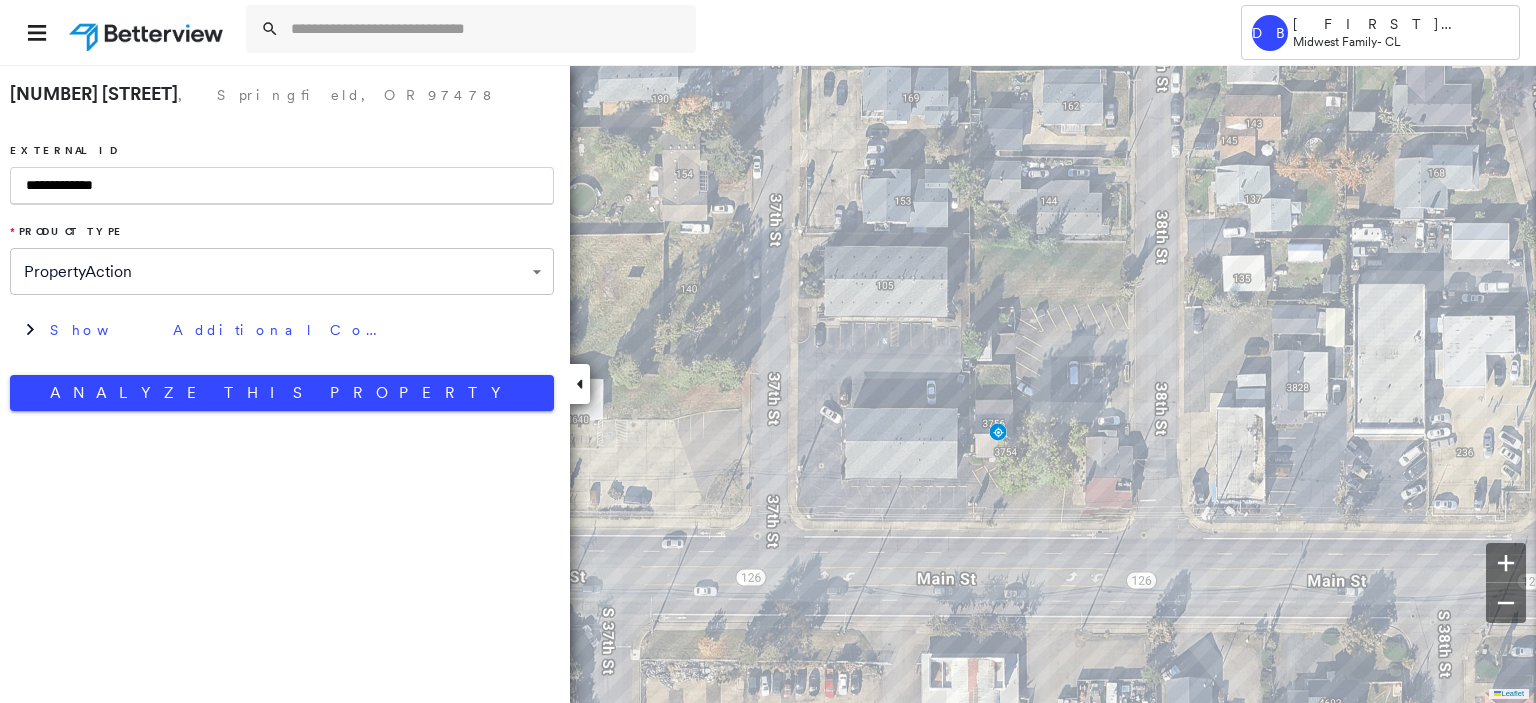 type on "**********" 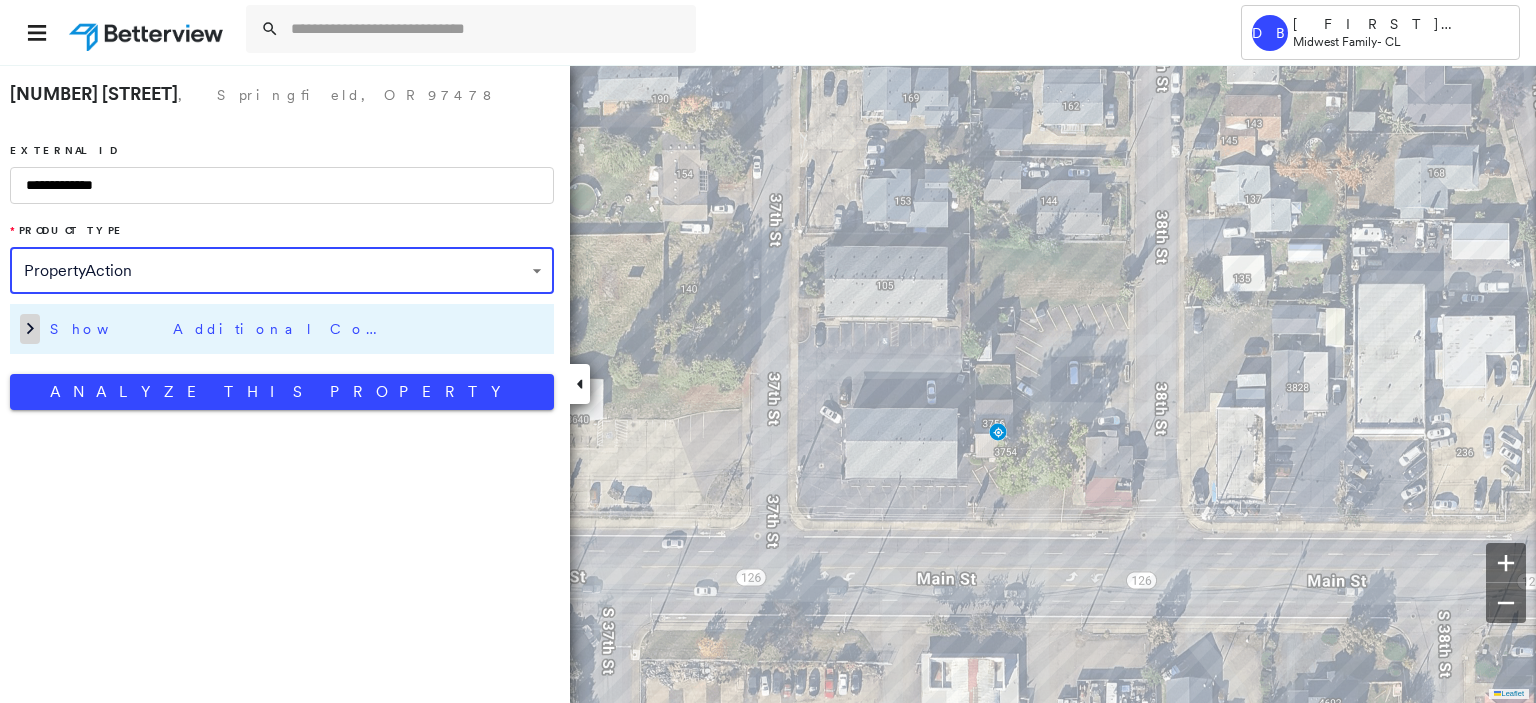 click 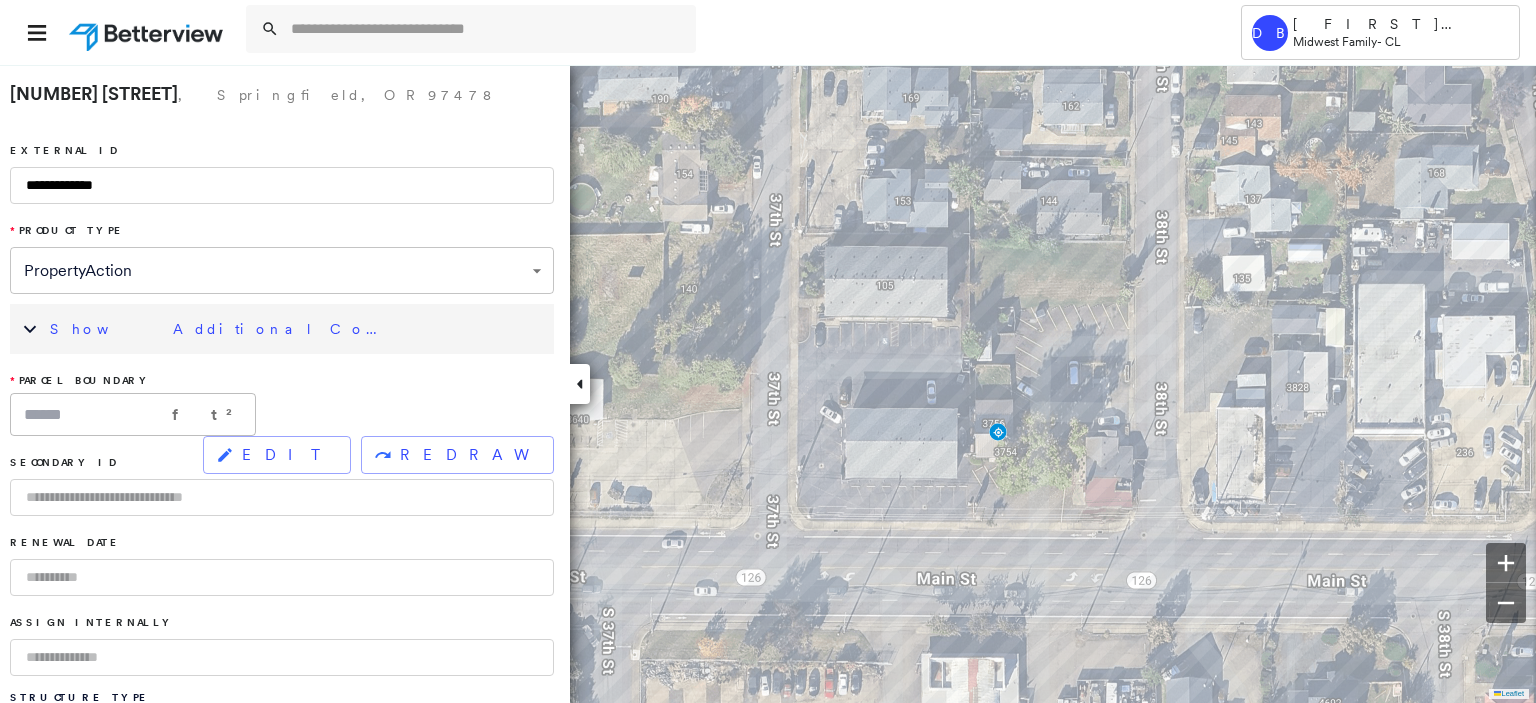 scroll, scrollTop: 100, scrollLeft: 0, axis: vertical 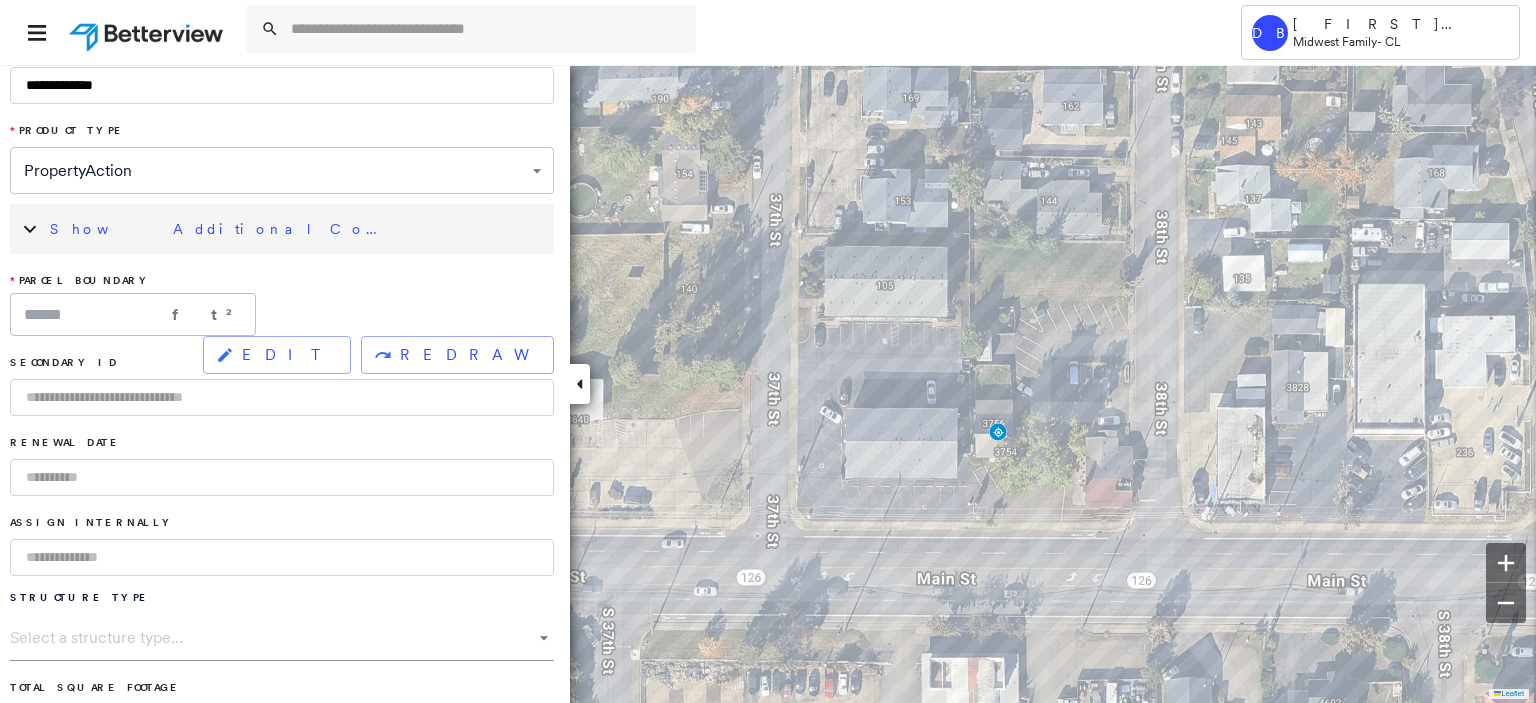 click at bounding box center [282, 557] 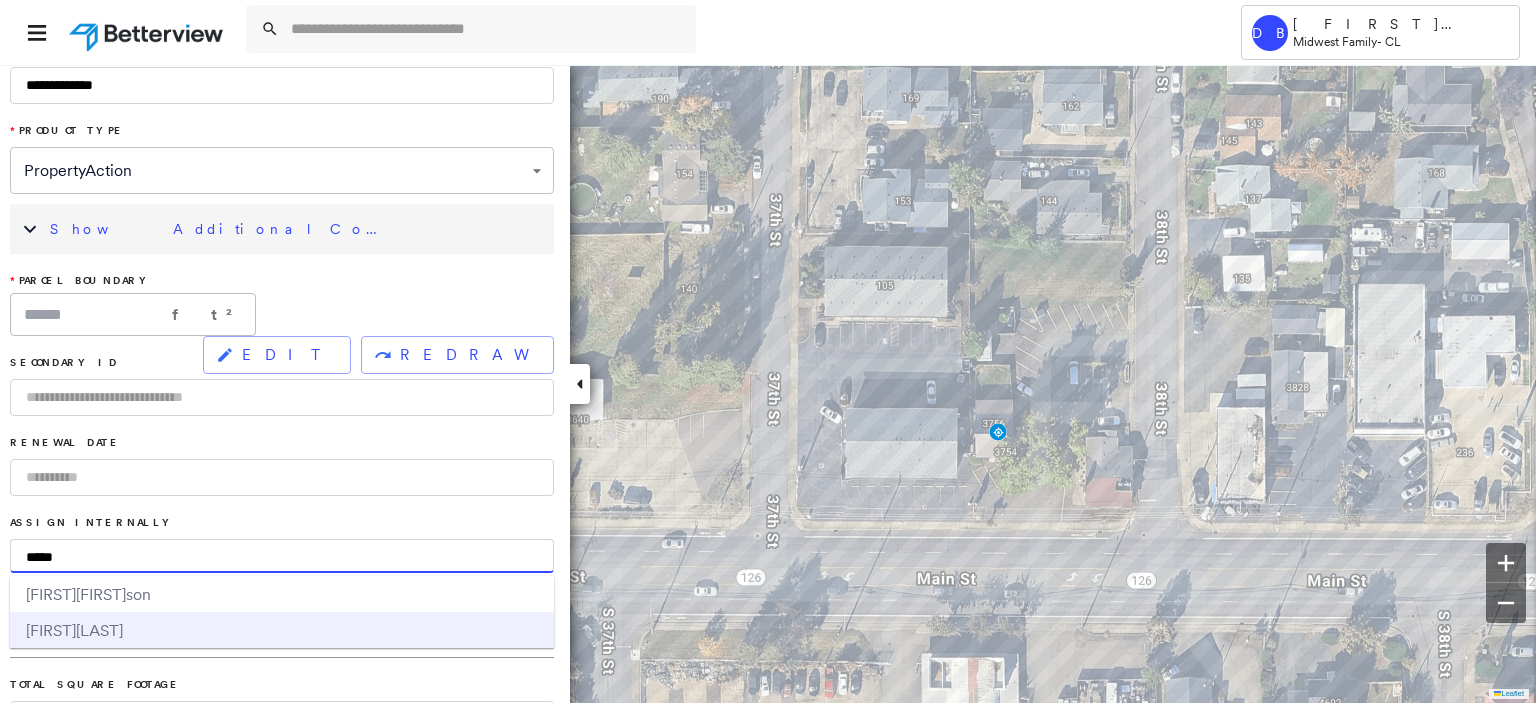 type on "*****" 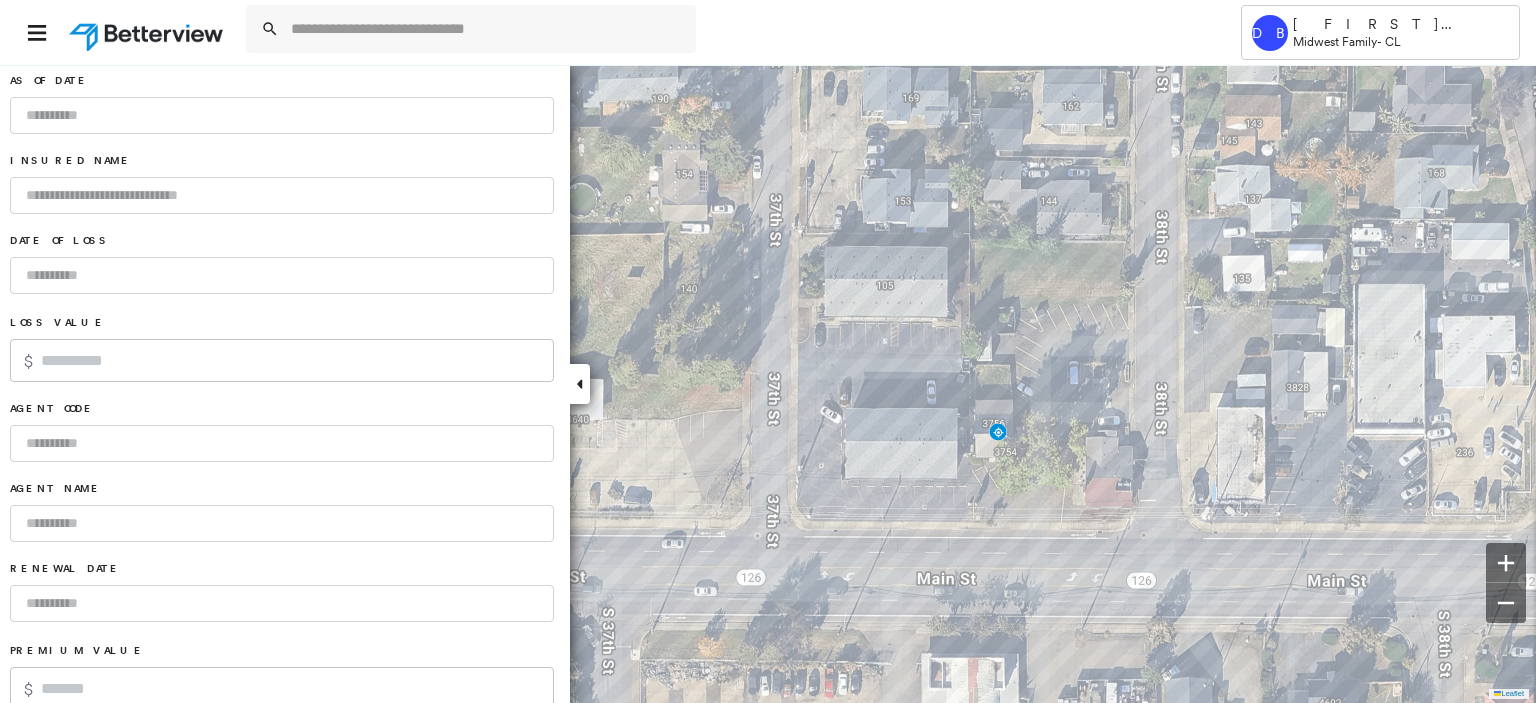 scroll, scrollTop: 1367, scrollLeft: 0, axis: vertical 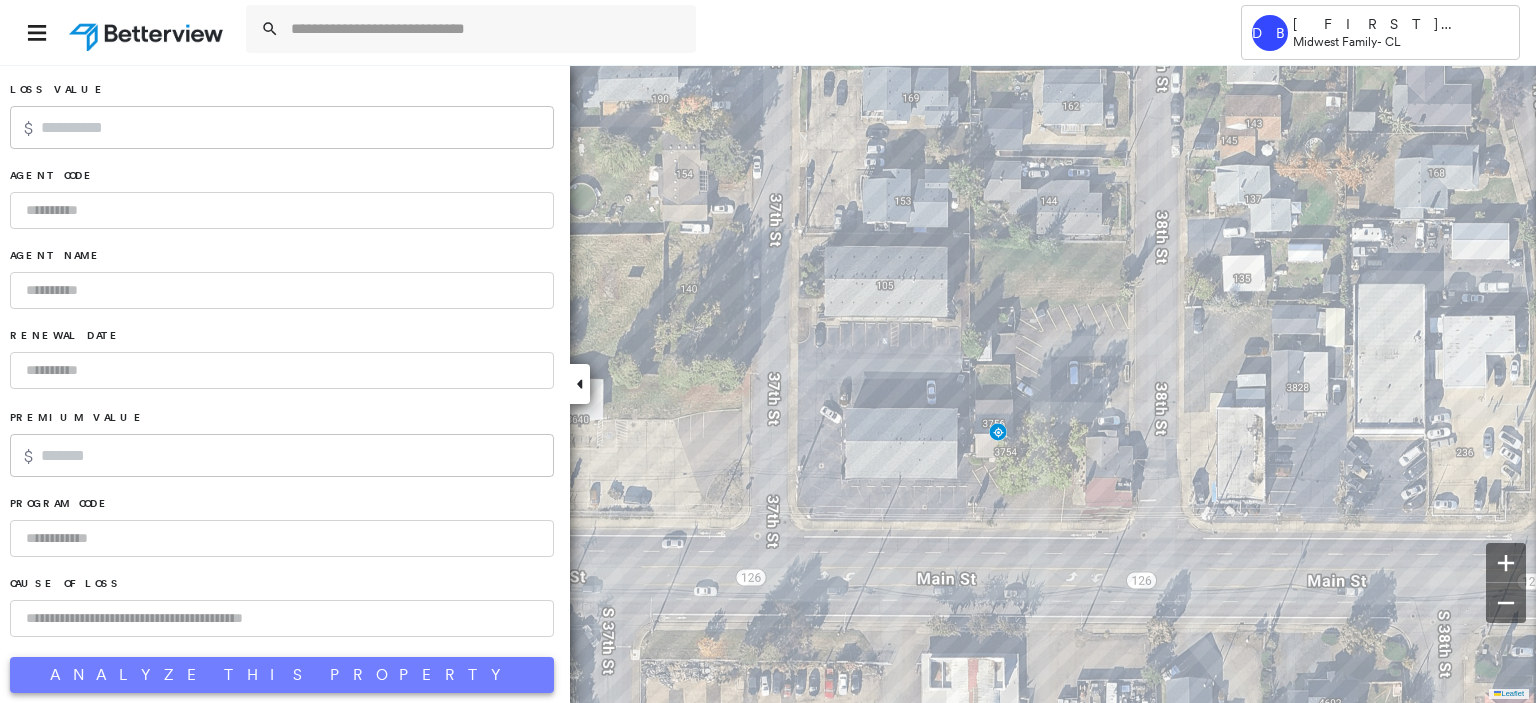click on "Analyze This Property" at bounding box center [282, 675] 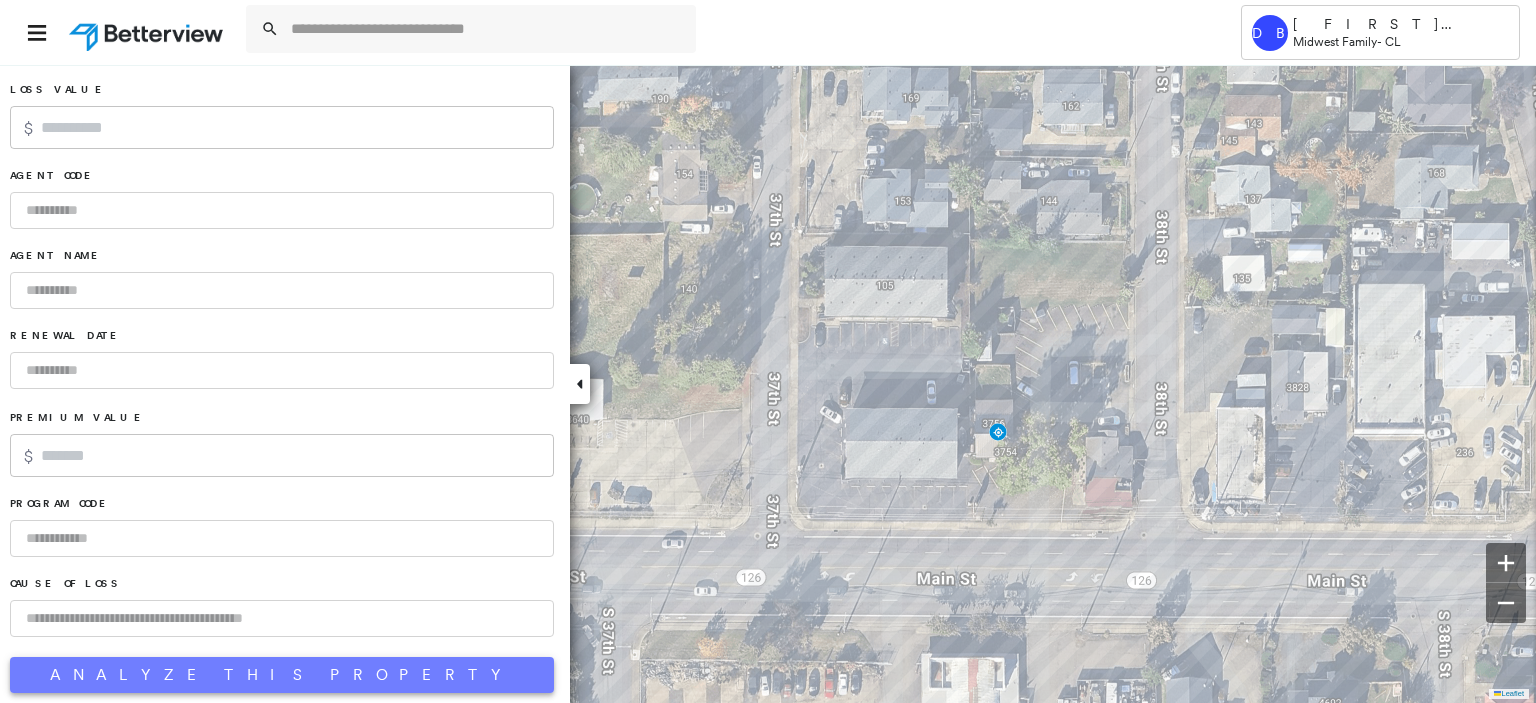 scroll, scrollTop: 1370, scrollLeft: 0, axis: vertical 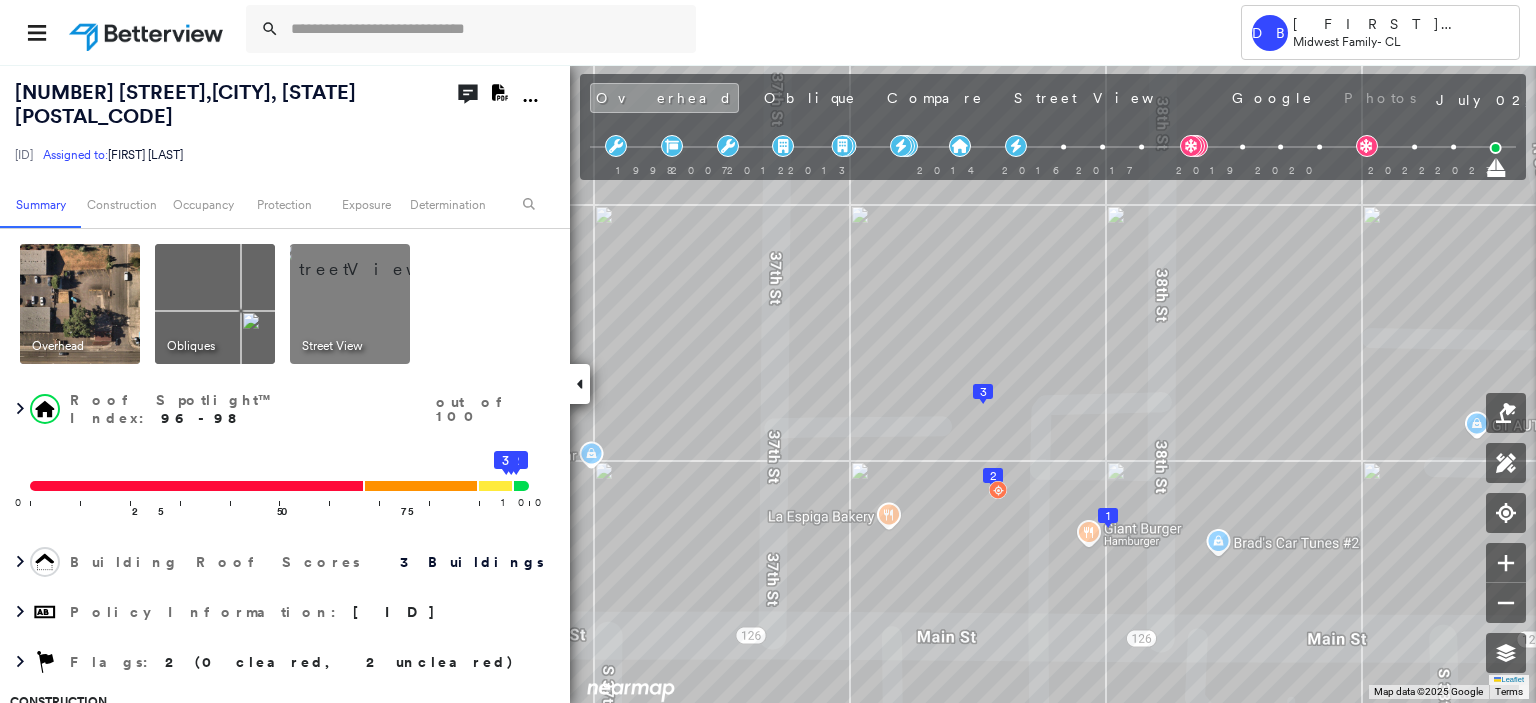 click at bounding box center [374, 259] 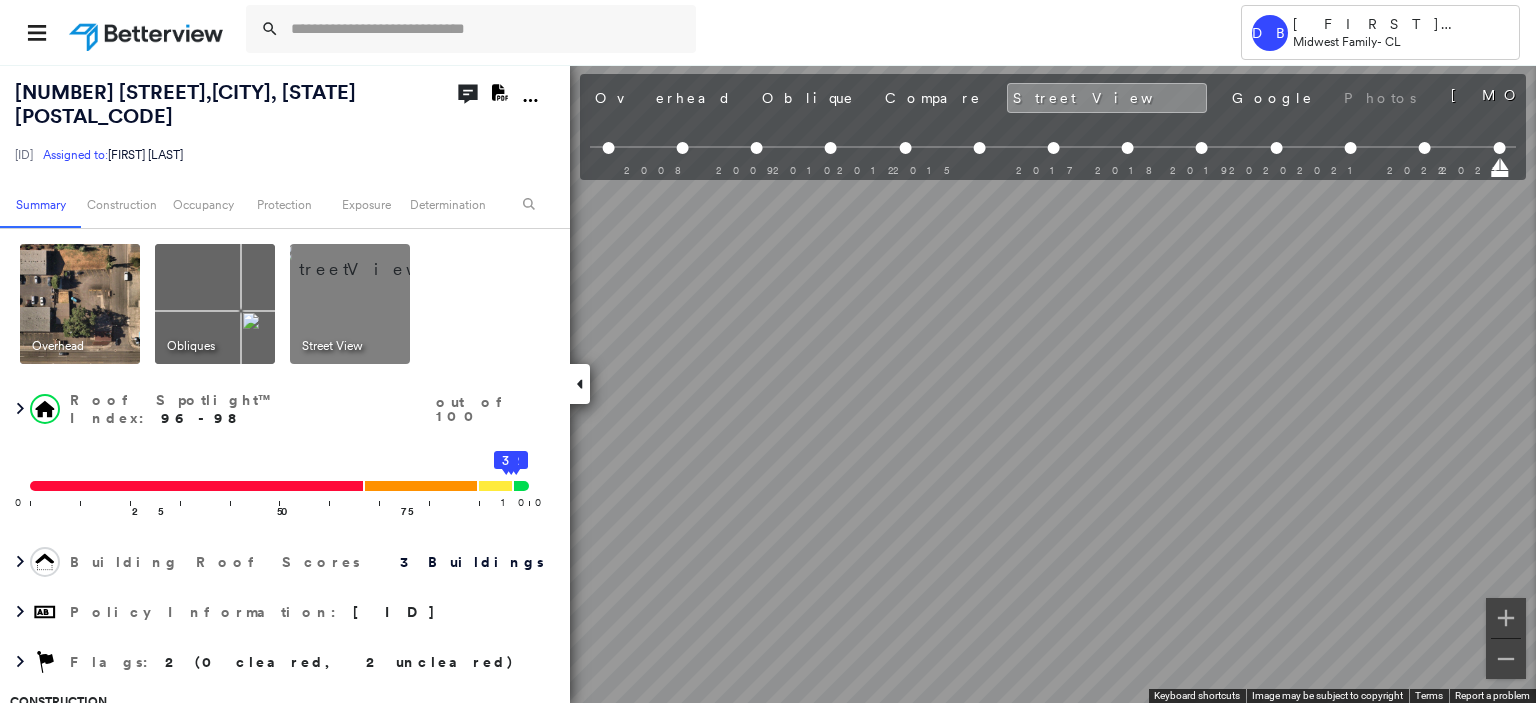 scroll, scrollTop: 0, scrollLeft: 1237, axis: horizontal 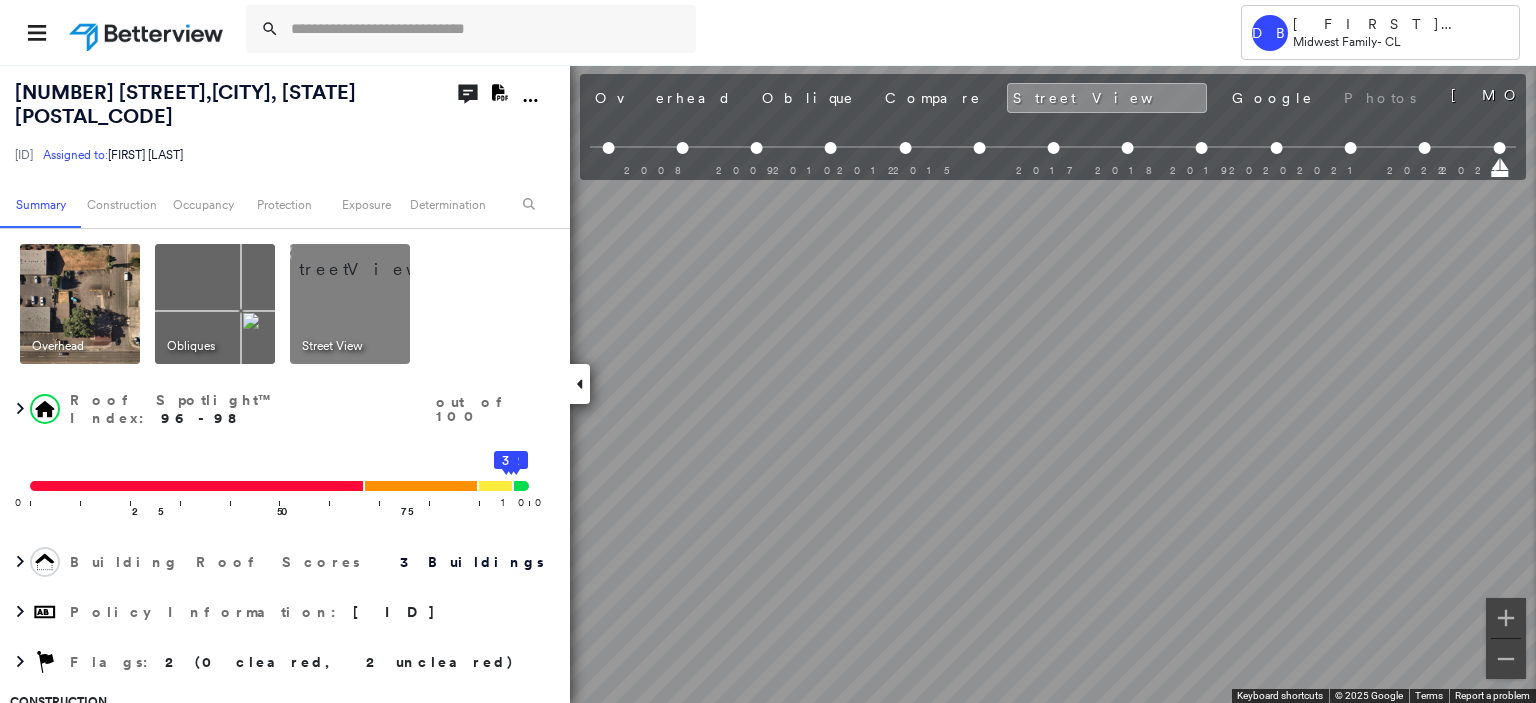 click at bounding box center [80, 304] 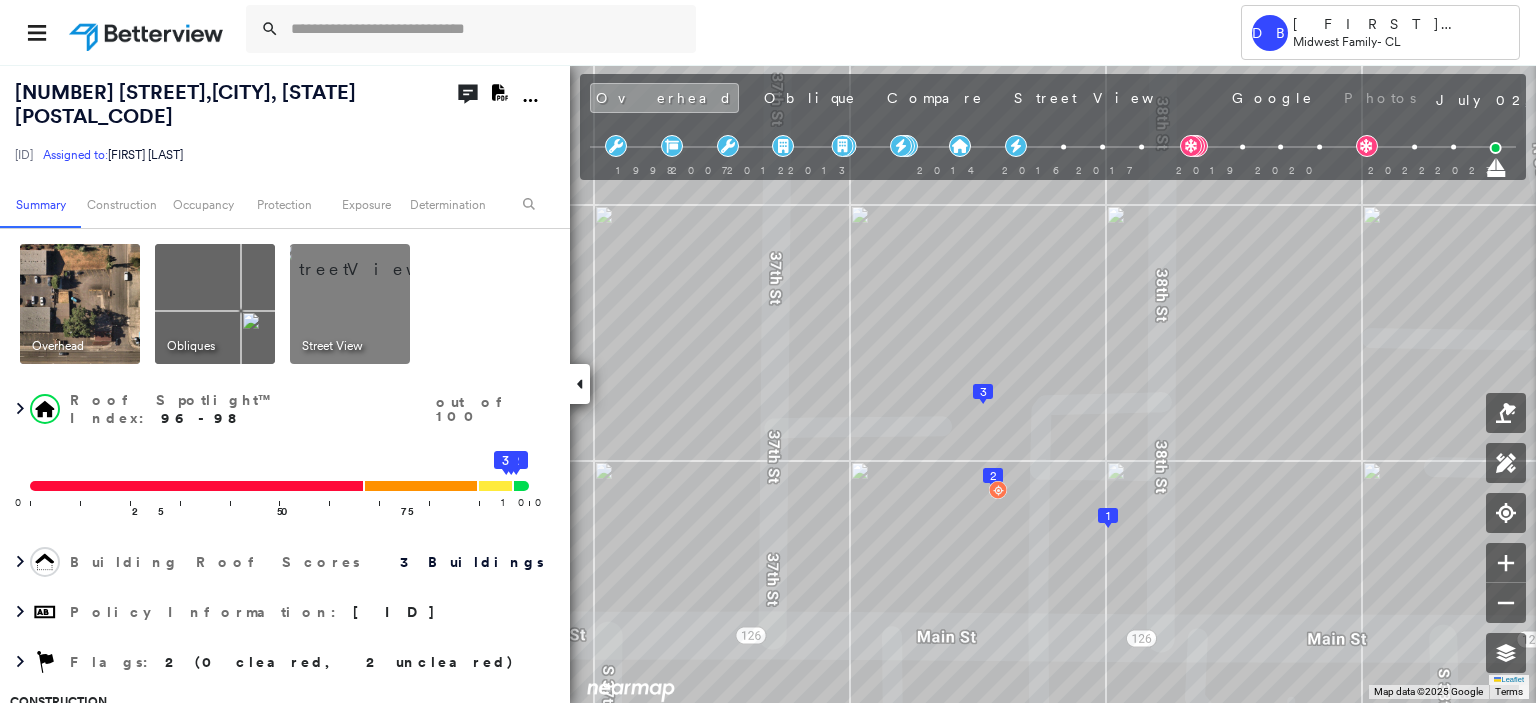 click at bounding box center (215, 304) 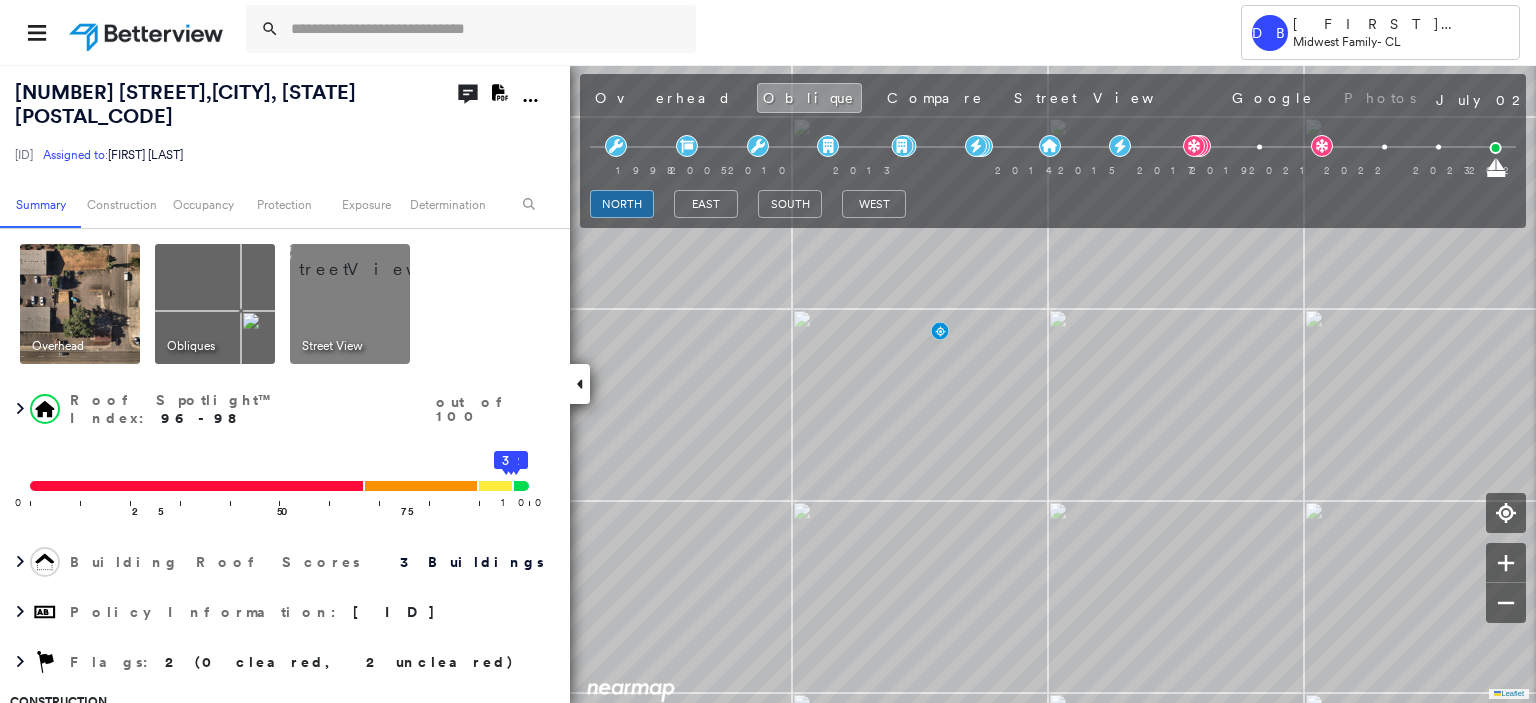 click at bounding box center (374, 259) 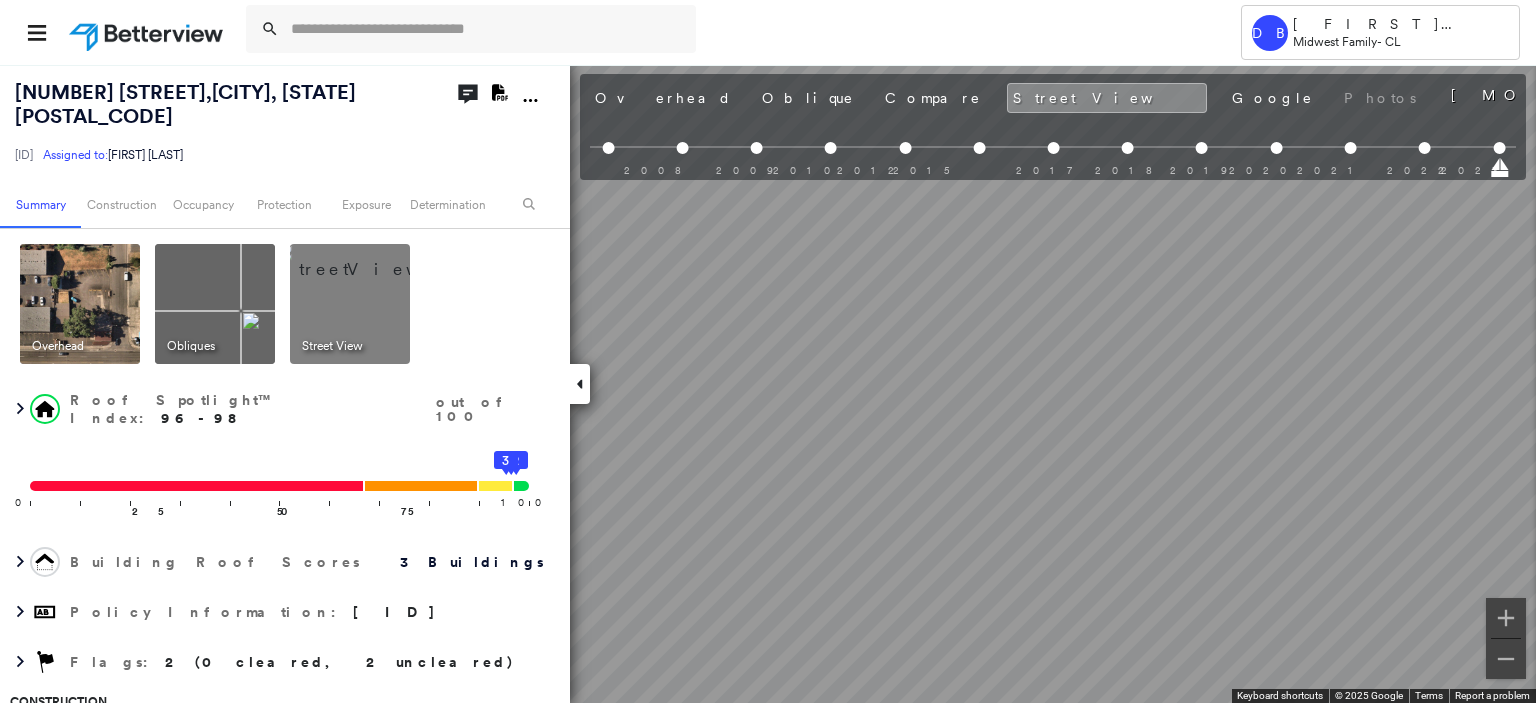 scroll, scrollTop: 0, scrollLeft: 1237, axis: horizontal 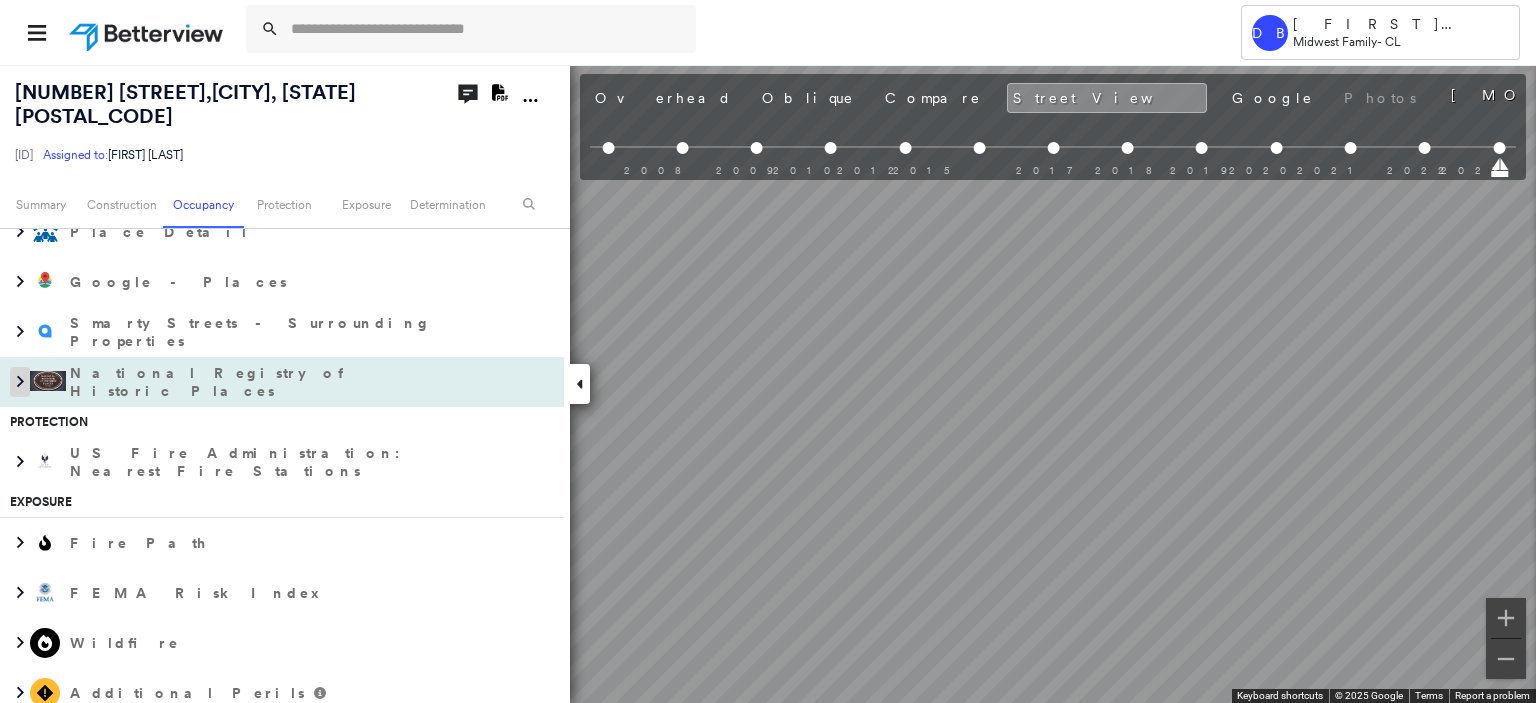click at bounding box center [20, 382] 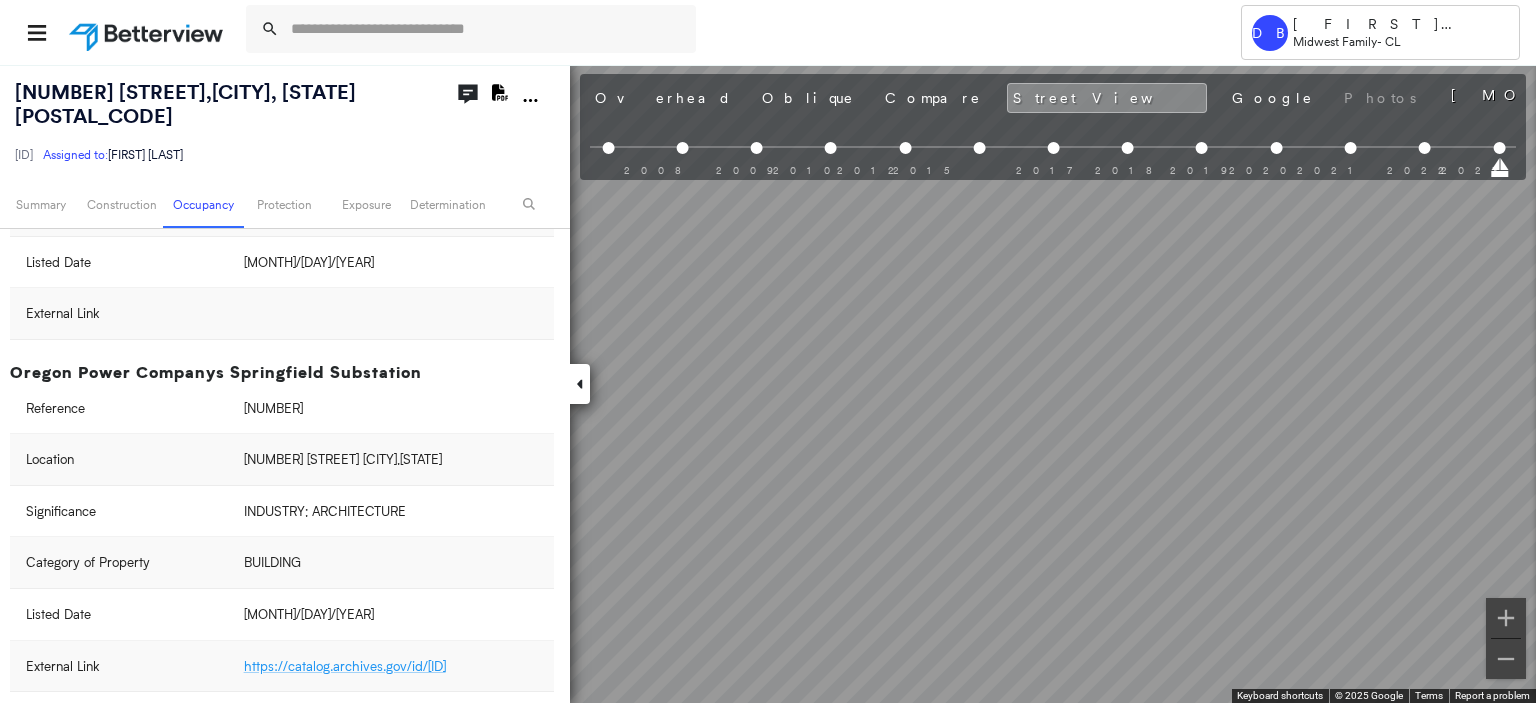 scroll, scrollTop: 1000, scrollLeft: 0, axis: vertical 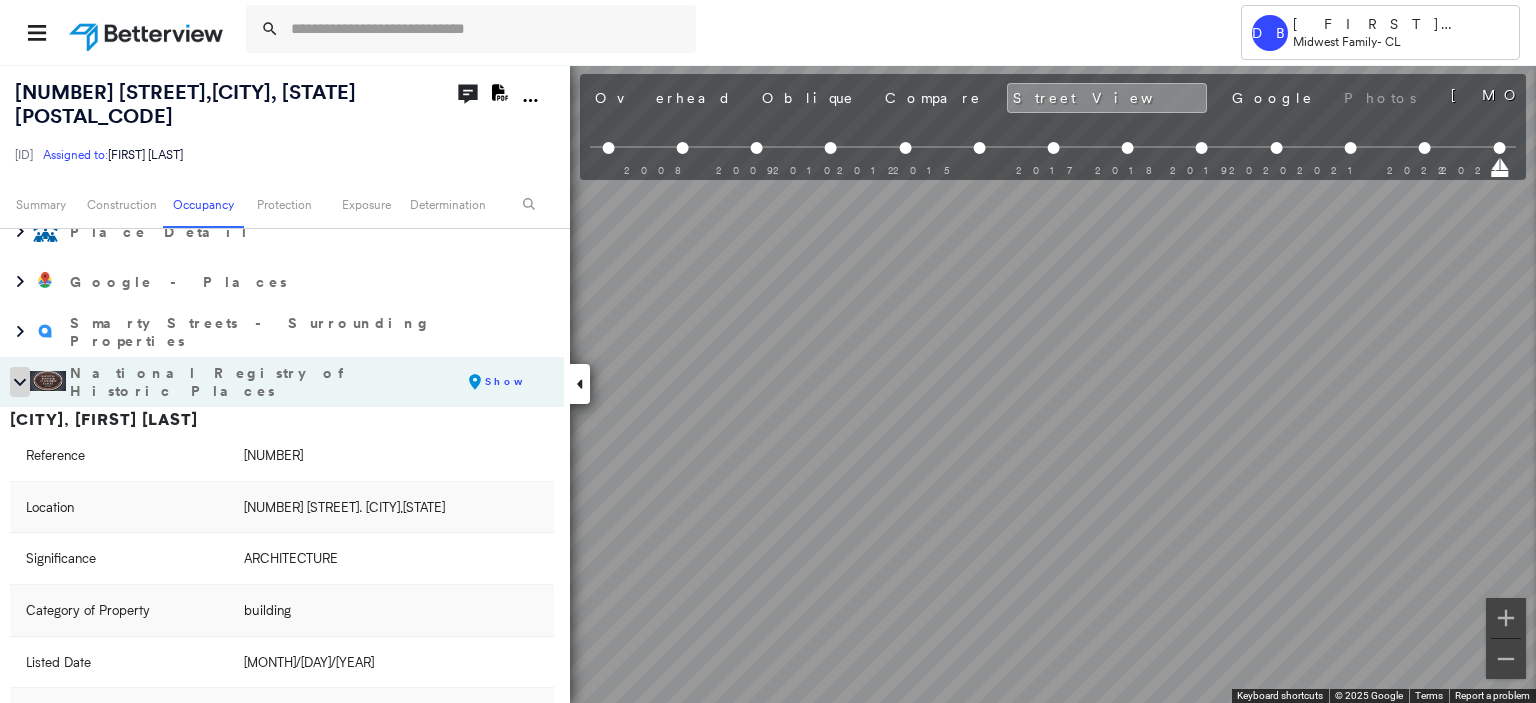 click 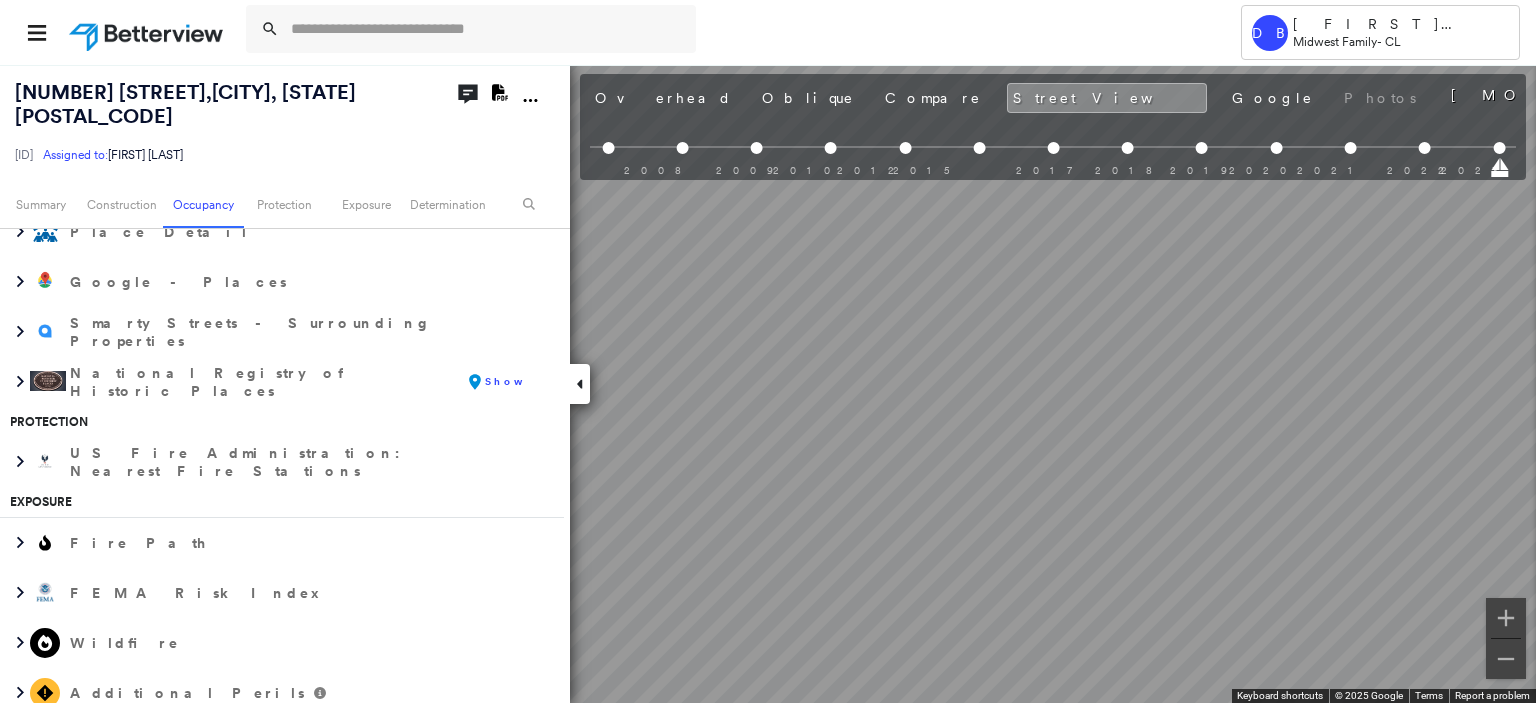 scroll, scrollTop: 1200, scrollLeft: 0, axis: vertical 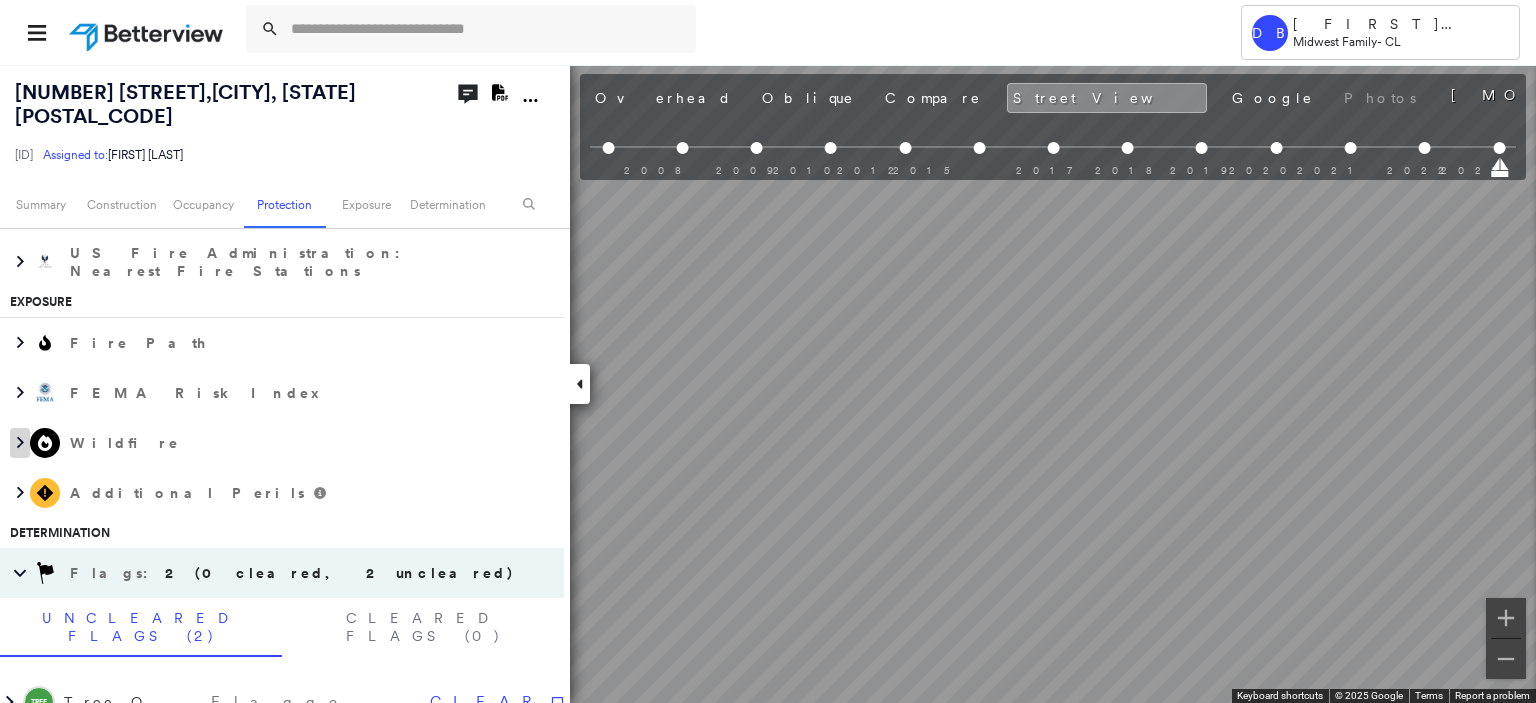 click 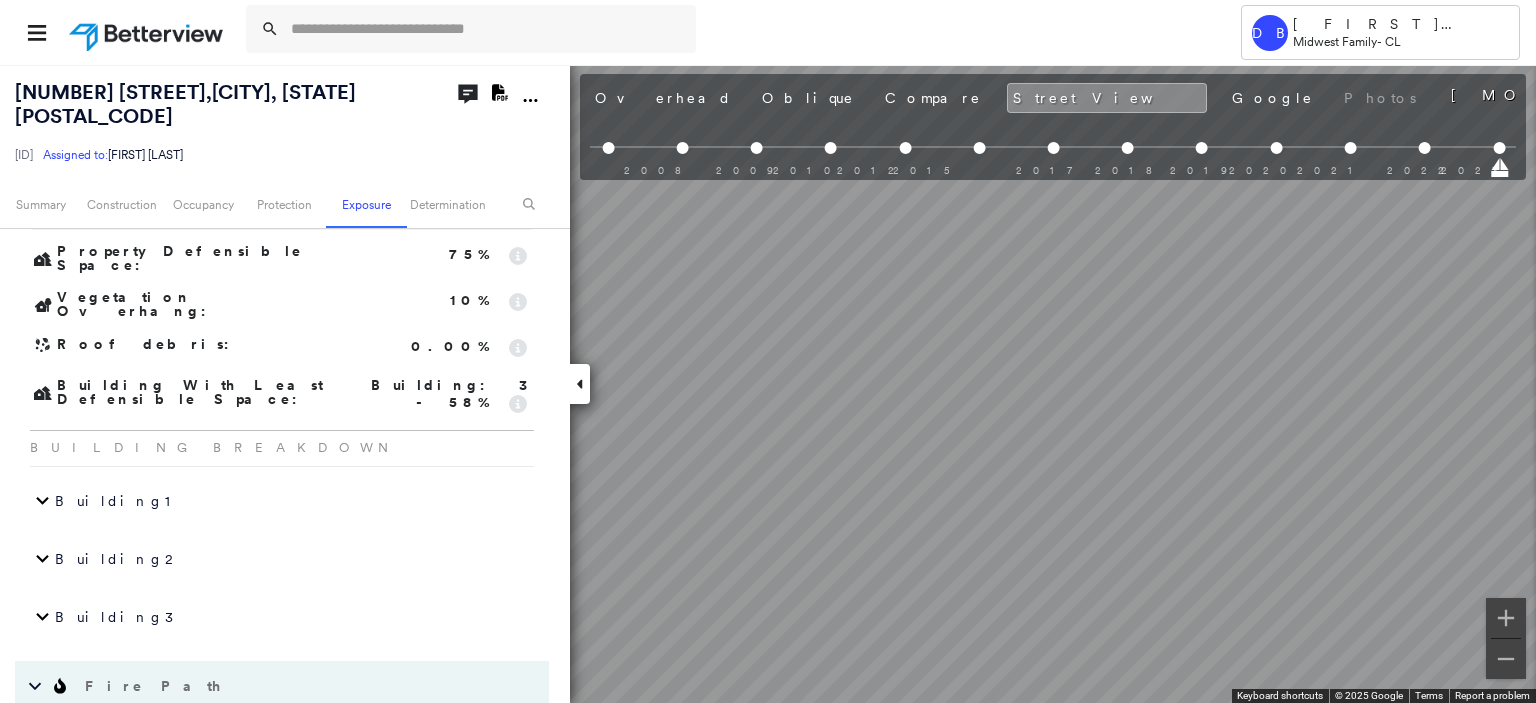 scroll, scrollTop: 2174, scrollLeft: 0, axis: vertical 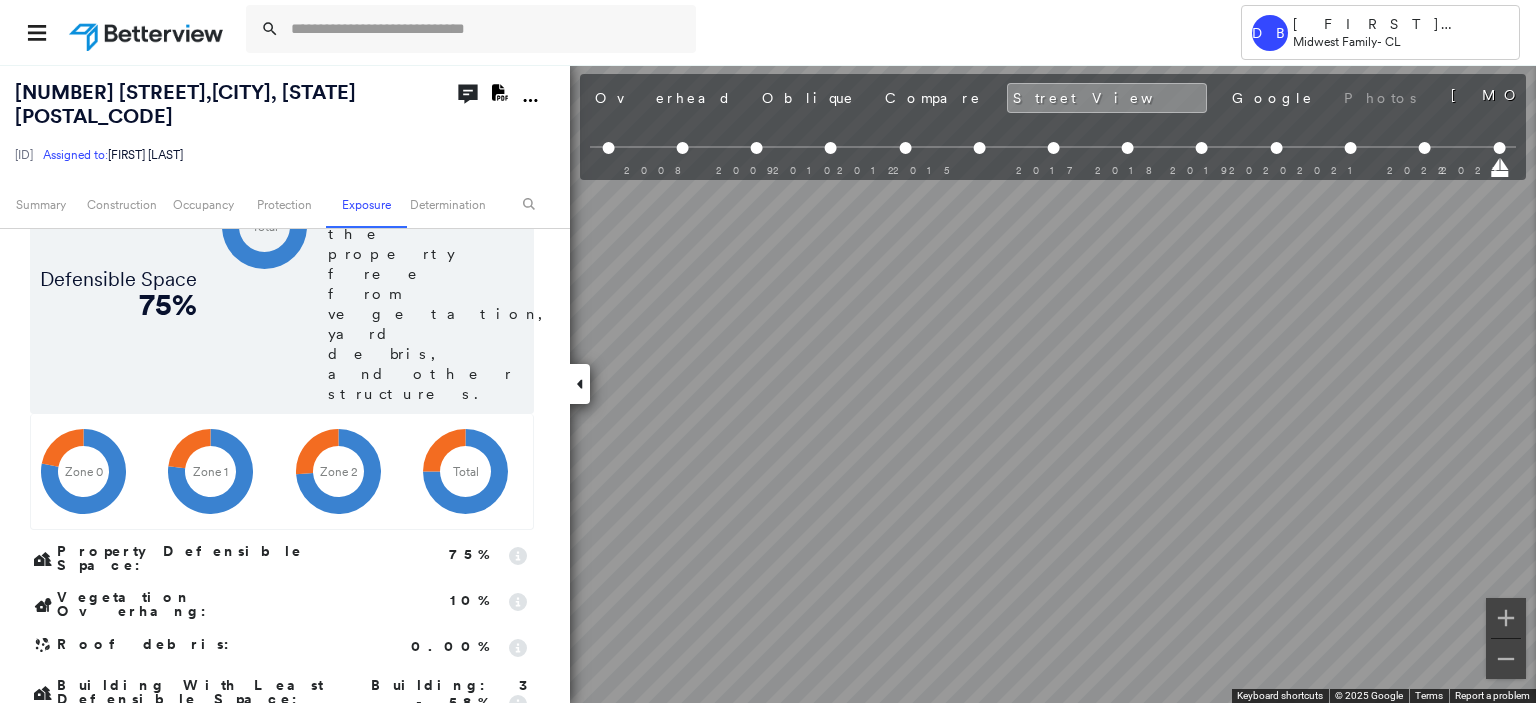 click 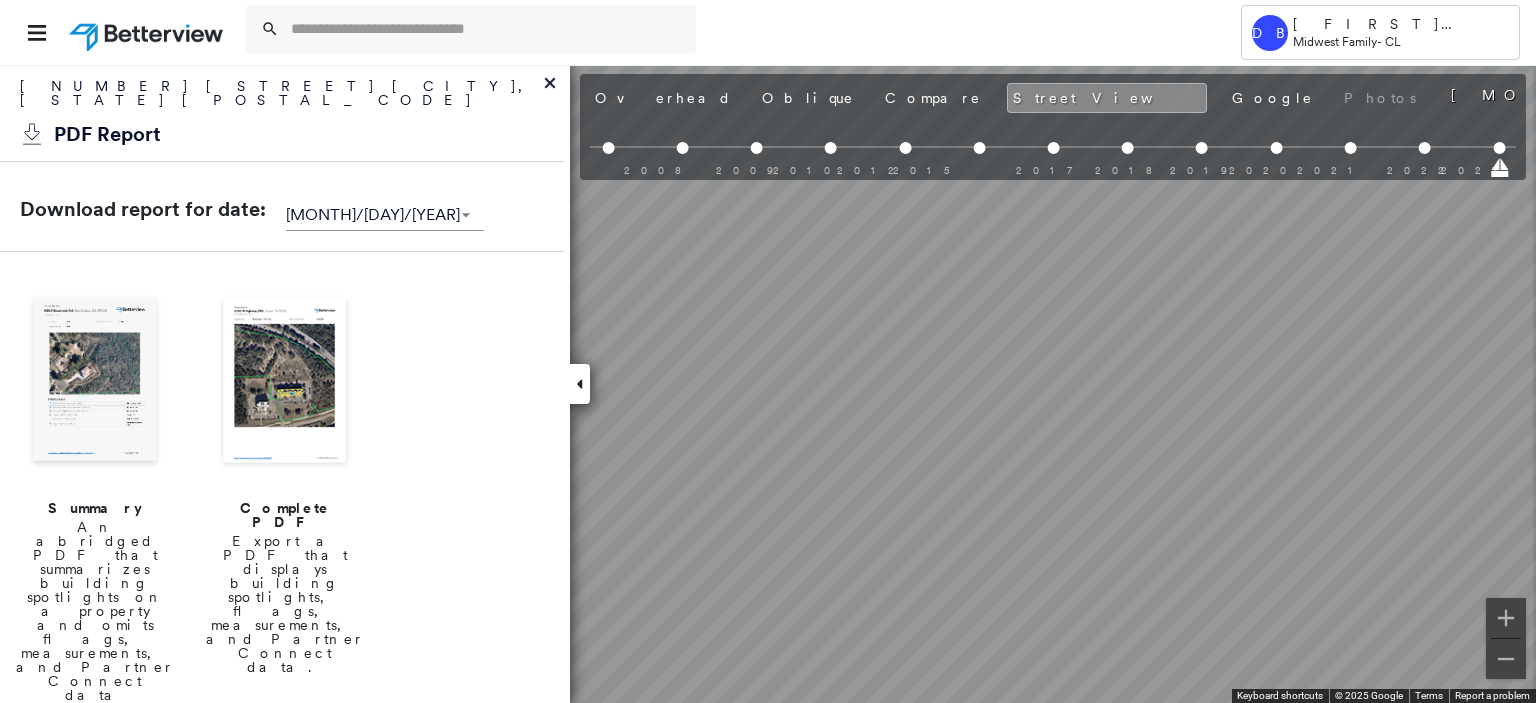 click at bounding box center [285, 382] 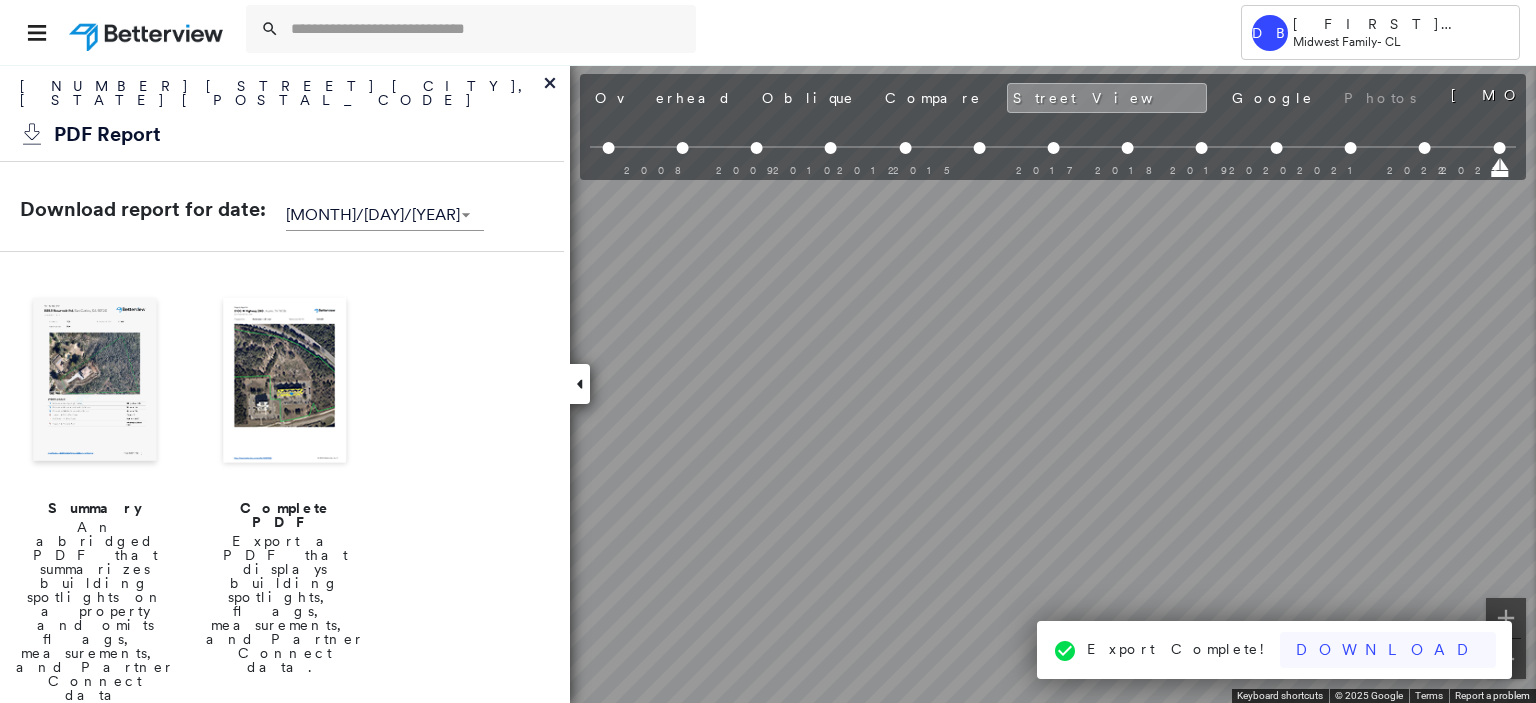 click on "Download" at bounding box center (1388, 650) 